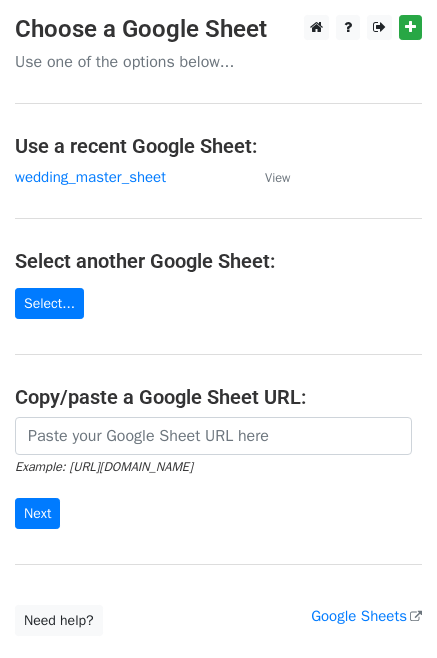 scroll, scrollTop: 0, scrollLeft: 0, axis: both 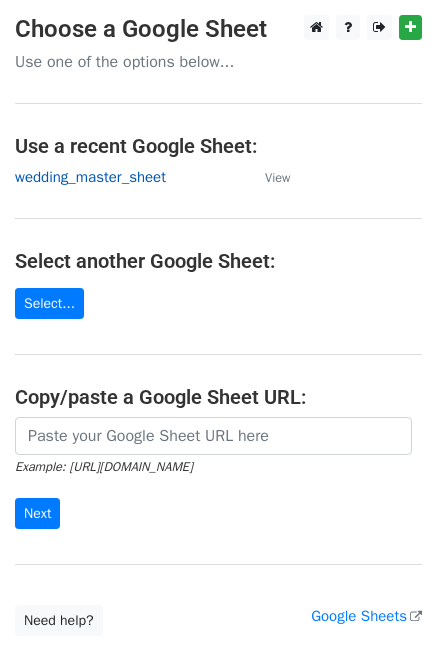 click on "wedding_master_sheet" at bounding box center (90, 177) 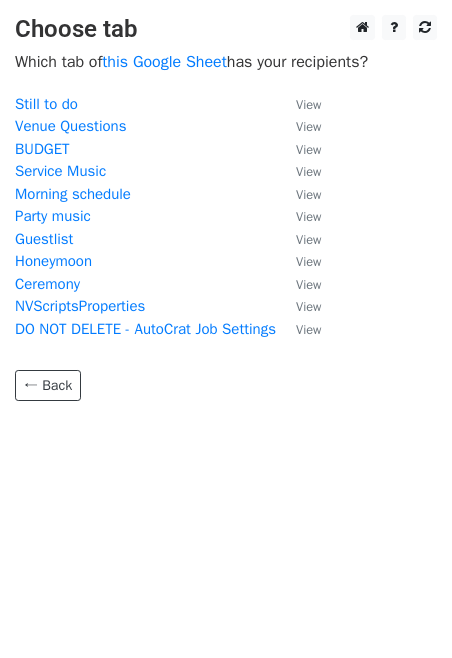 scroll, scrollTop: 0, scrollLeft: 0, axis: both 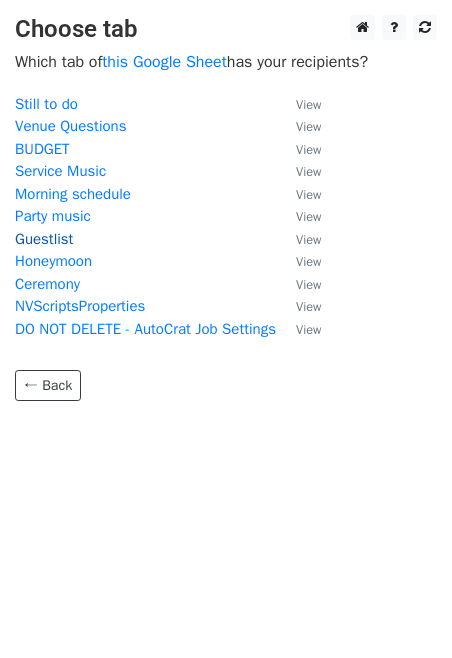 click on "Guestlist" at bounding box center [44, 239] 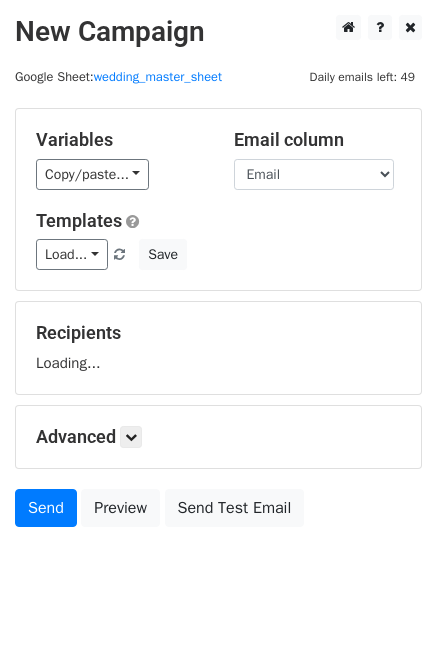 scroll, scrollTop: 0, scrollLeft: 0, axis: both 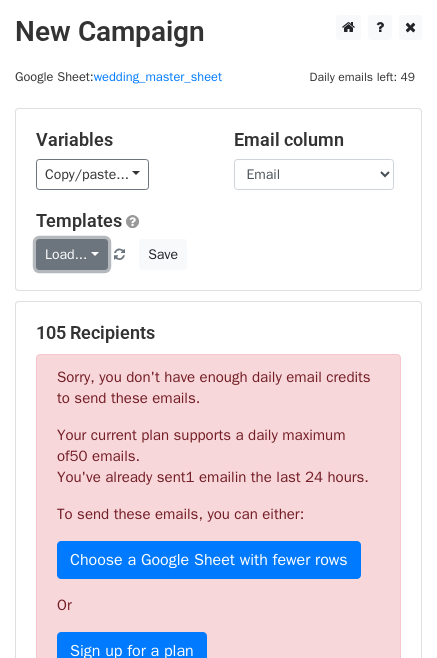 click on "Load..." at bounding box center (72, 254) 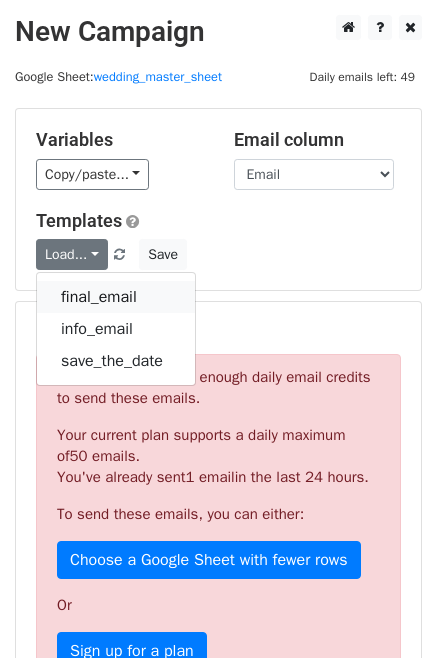 click on "final_email" at bounding box center [116, 297] 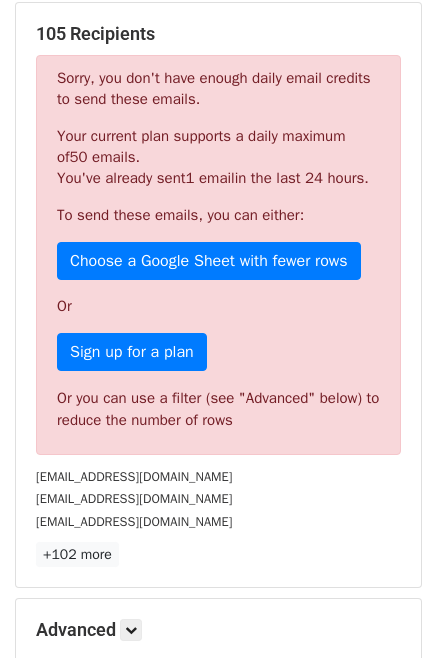 scroll, scrollTop: 552, scrollLeft: 0, axis: vertical 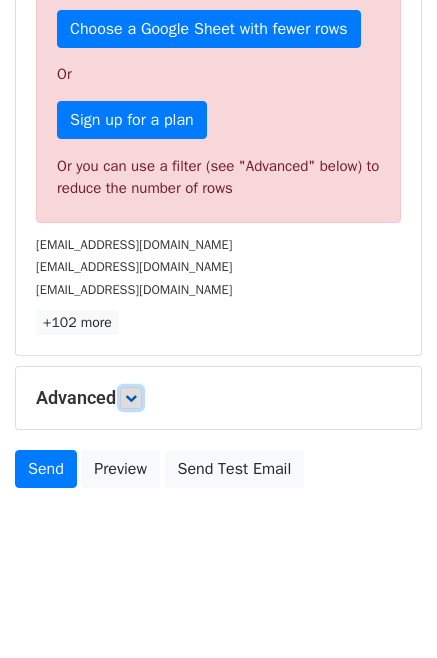 click at bounding box center (131, 398) 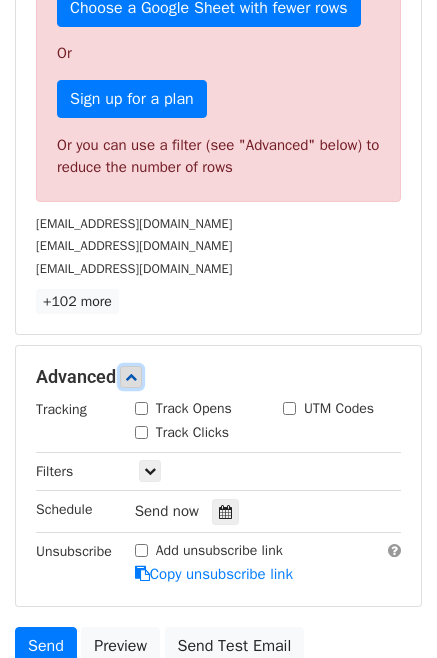 scroll, scrollTop: 749, scrollLeft: 0, axis: vertical 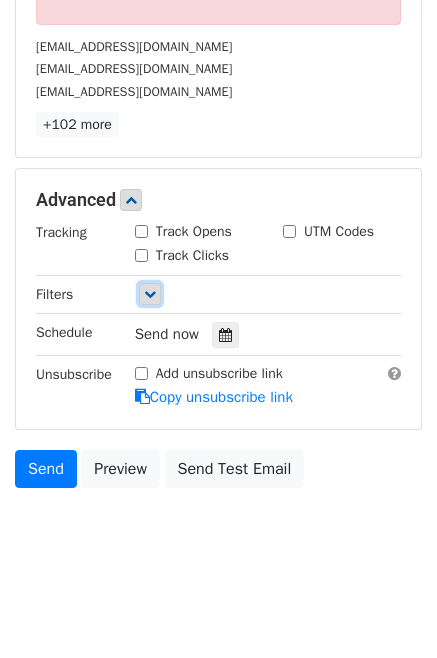 click at bounding box center (150, 294) 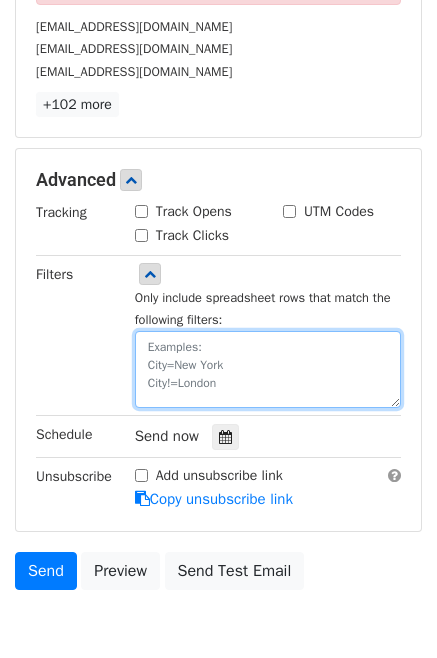 click at bounding box center (268, 369) 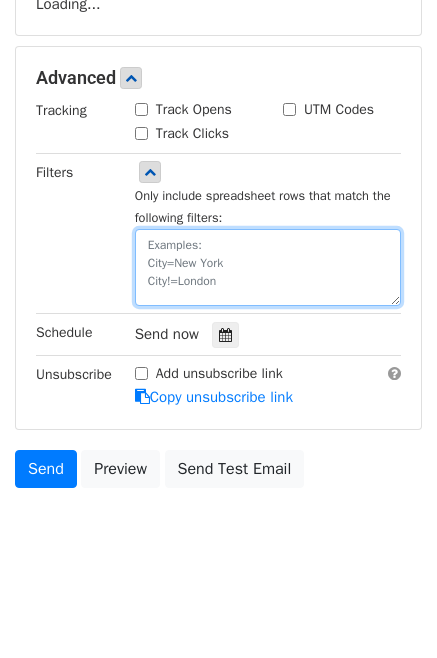 scroll, scrollTop: 358, scrollLeft: 0, axis: vertical 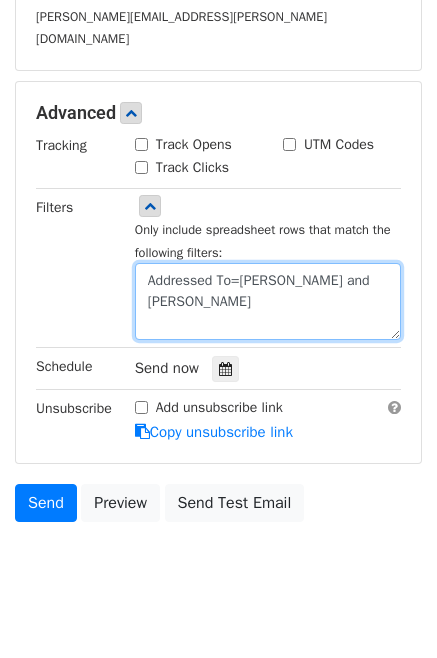 type on "Addressed To=Lila and Oscar" 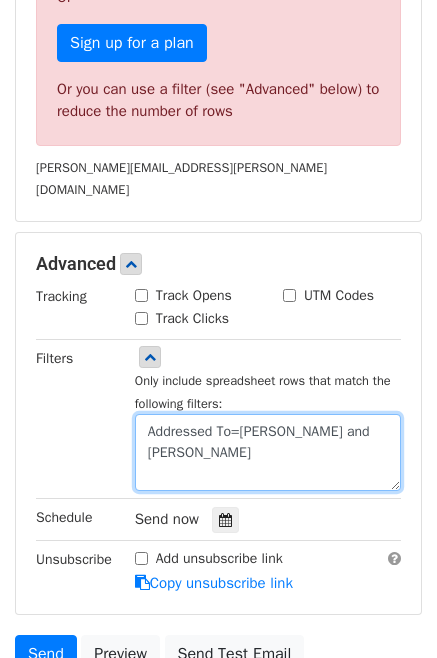 scroll, scrollTop: 791, scrollLeft: 0, axis: vertical 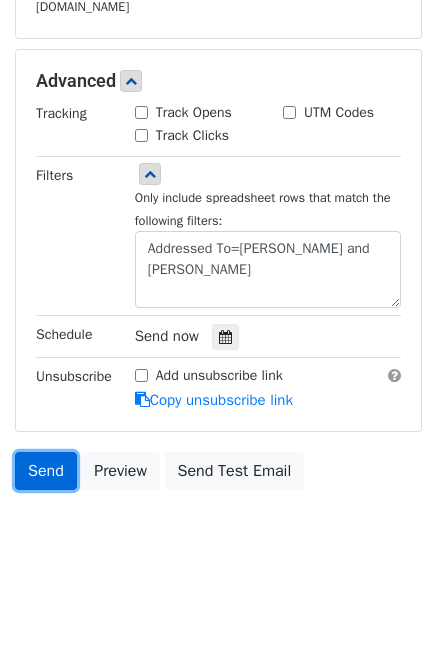 click on "Send" at bounding box center [46, 471] 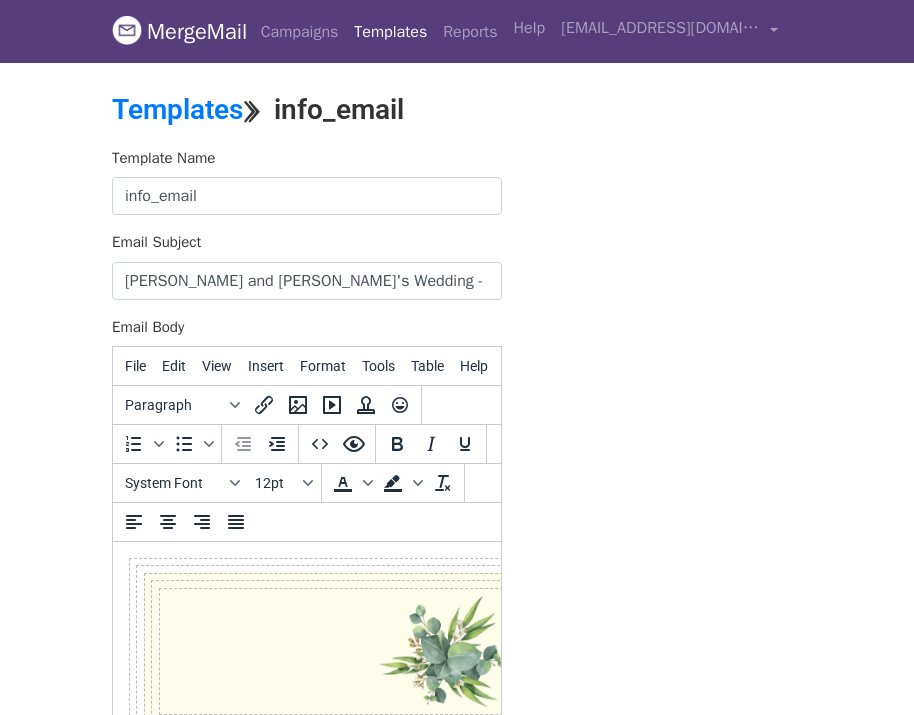 scroll, scrollTop: 376, scrollLeft: 0, axis: vertical 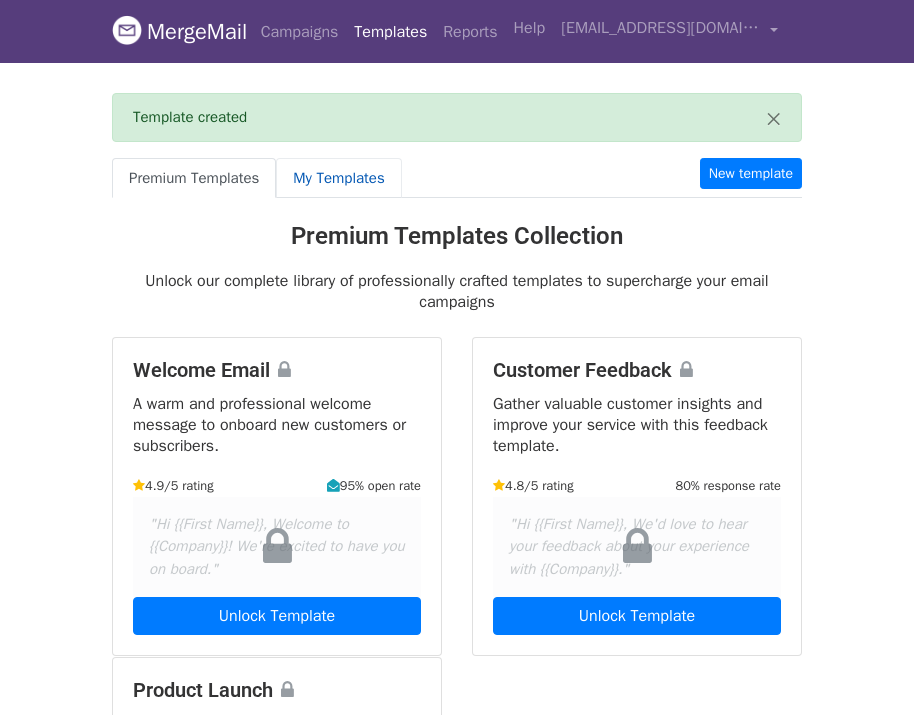 click on "My Templates" at bounding box center (338, 178) 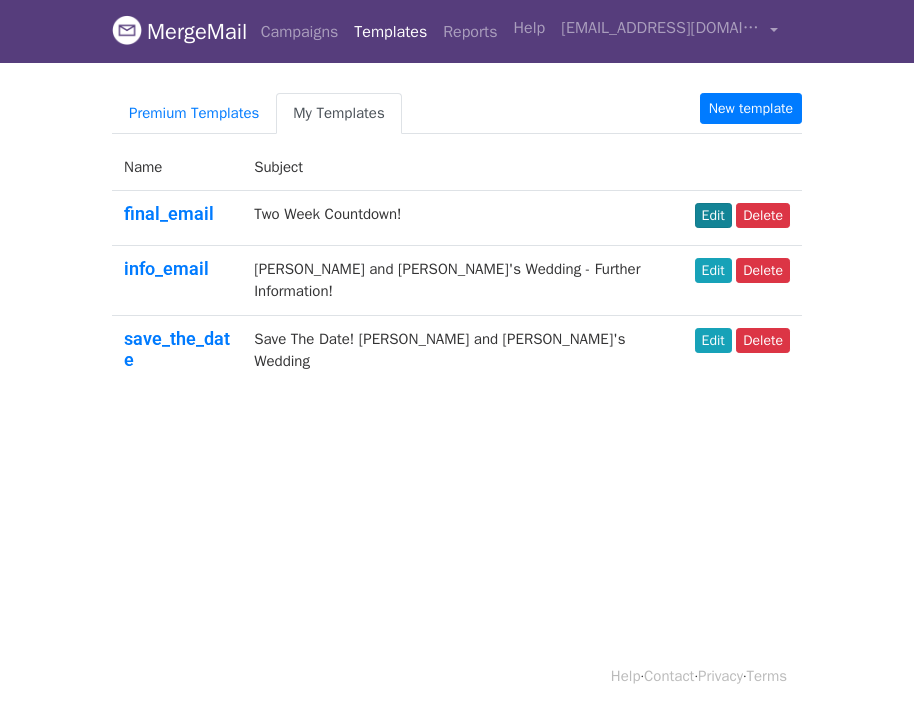 scroll, scrollTop: 0, scrollLeft: 0, axis: both 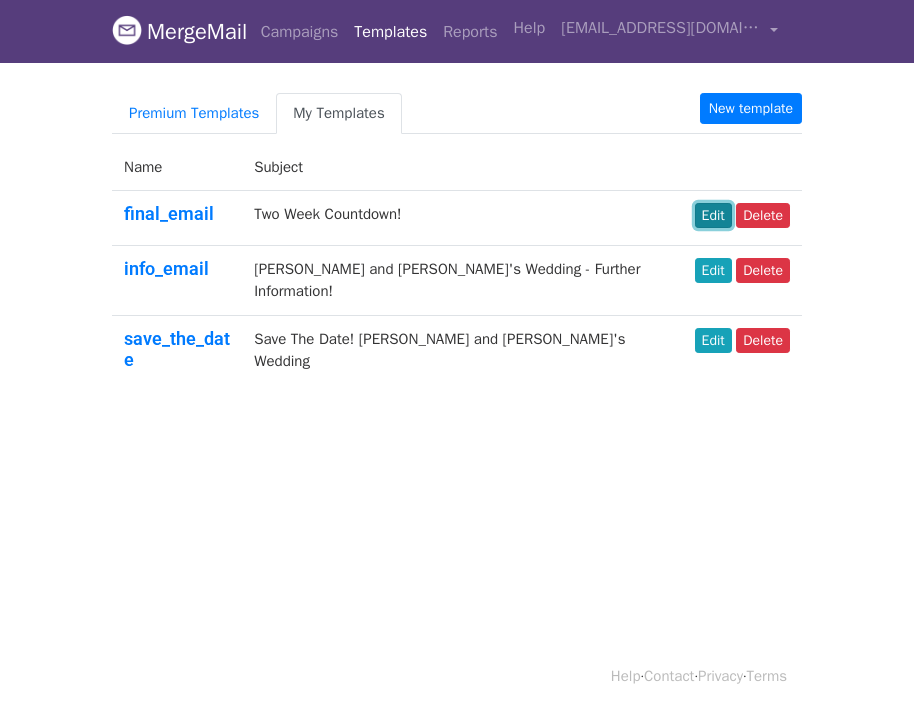 click on "Edit" at bounding box center [713, 215] 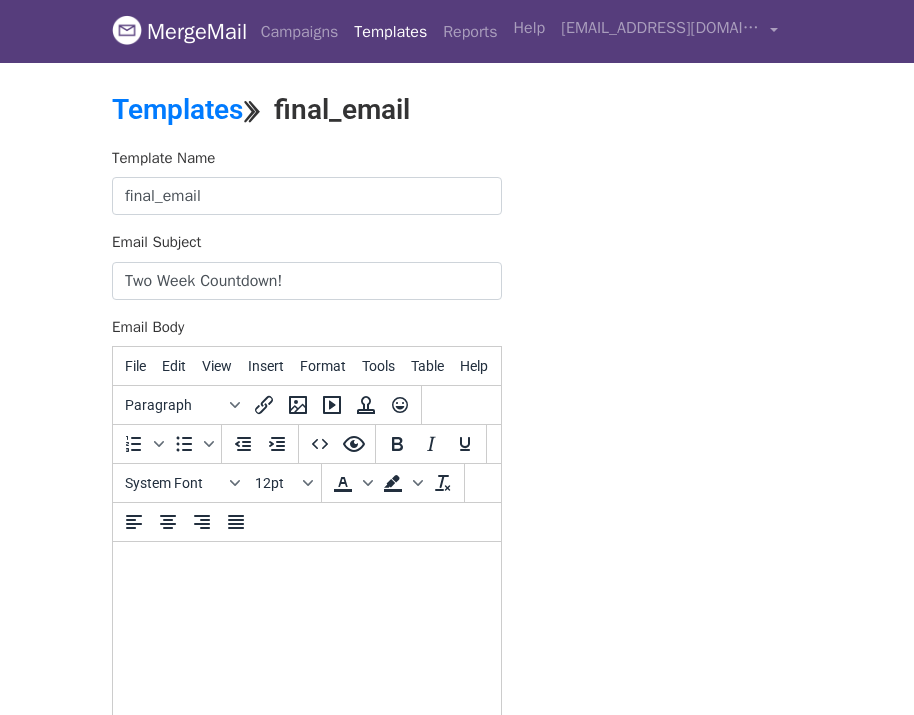 scroll, scrollTop: 0, scrollLeft: 0, axis: both 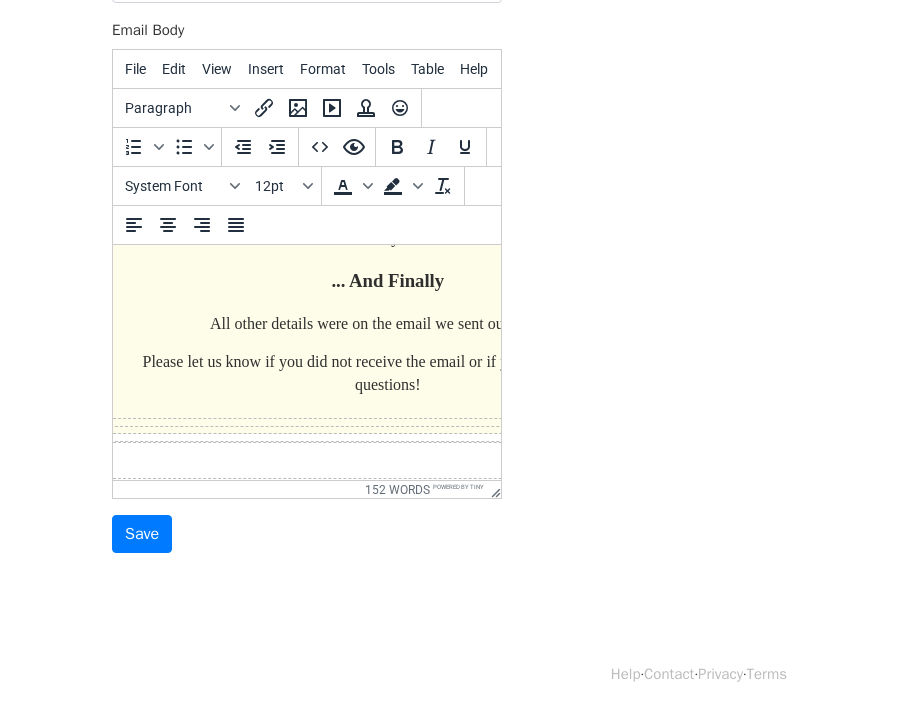 click on "Please let us know if you did not receive the email or if you have any further questions!" at bounding box center [388, 373] 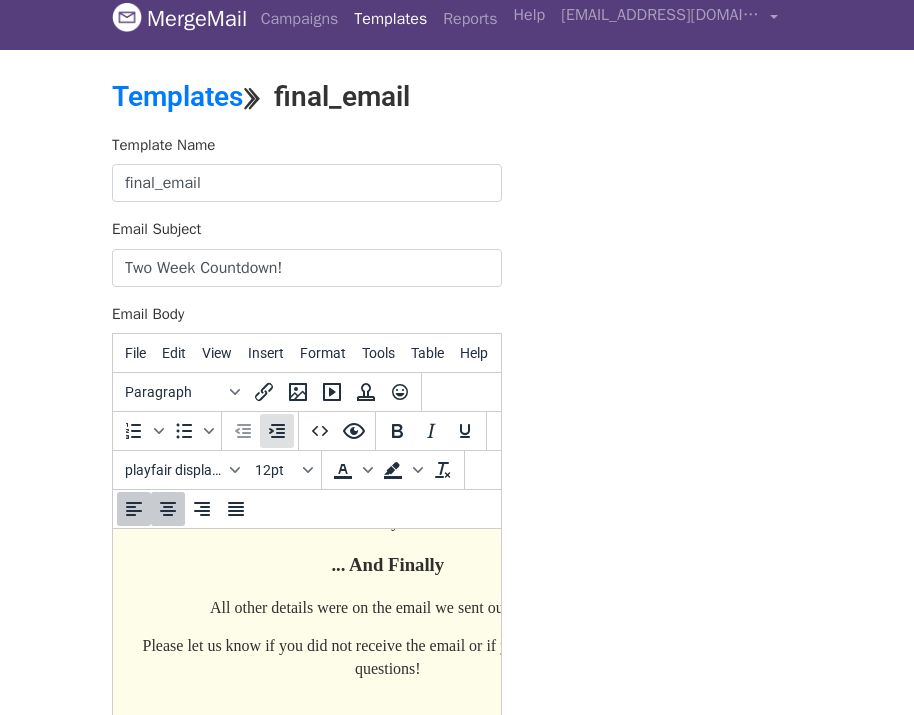 scroll, scrollTop: 0, scrollLeft: 0, axis: both 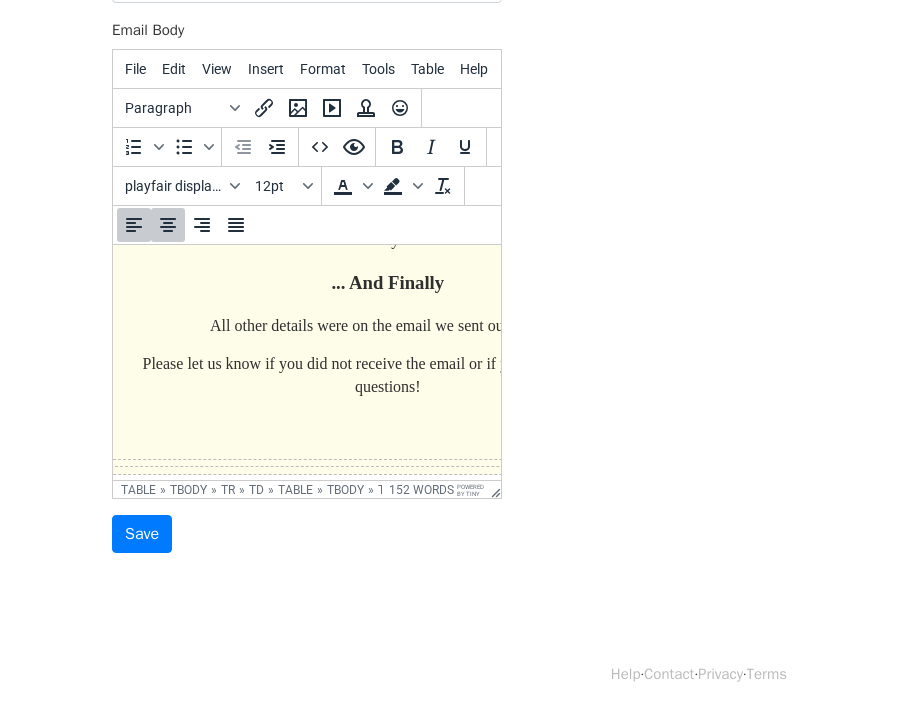 click on "Please let us know if you did not receive the email or if you have any further questions!" at bounding box center (388, 375) 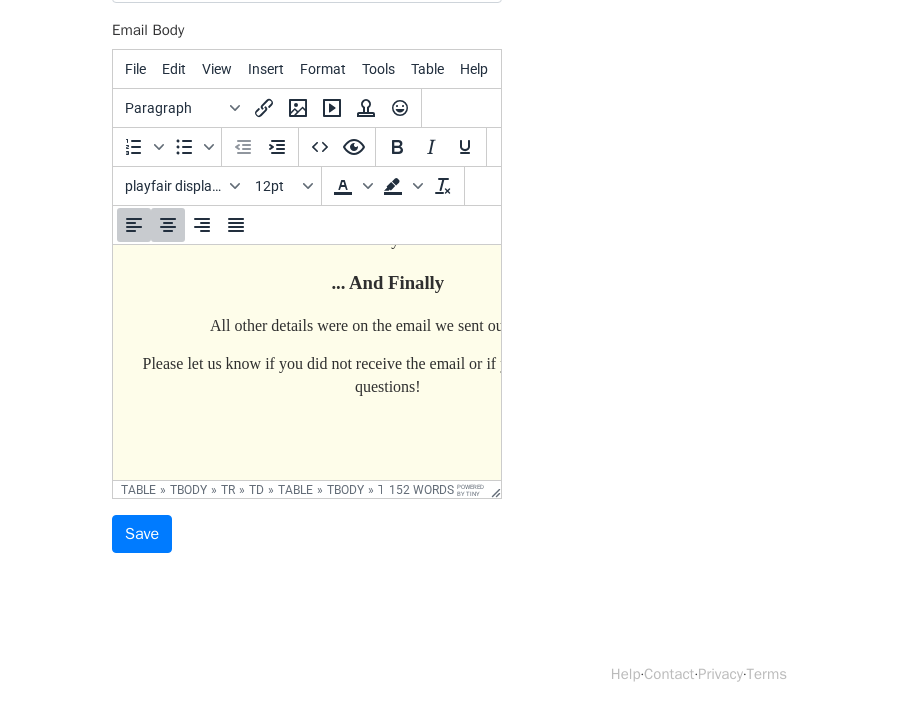type 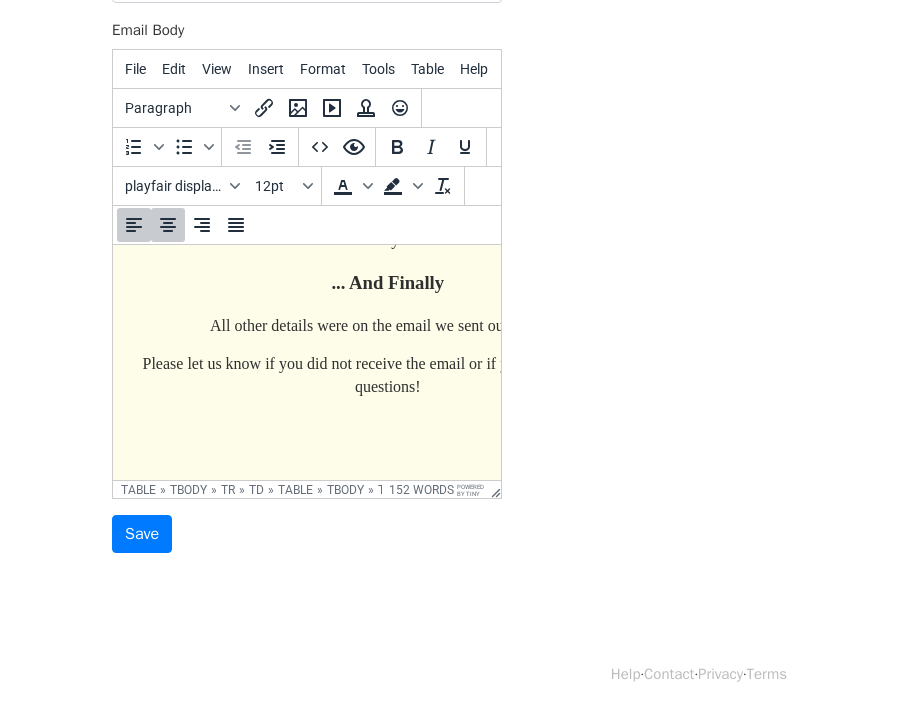 scroll, scrollTop: 756, scrollLeft: 56, axis: both 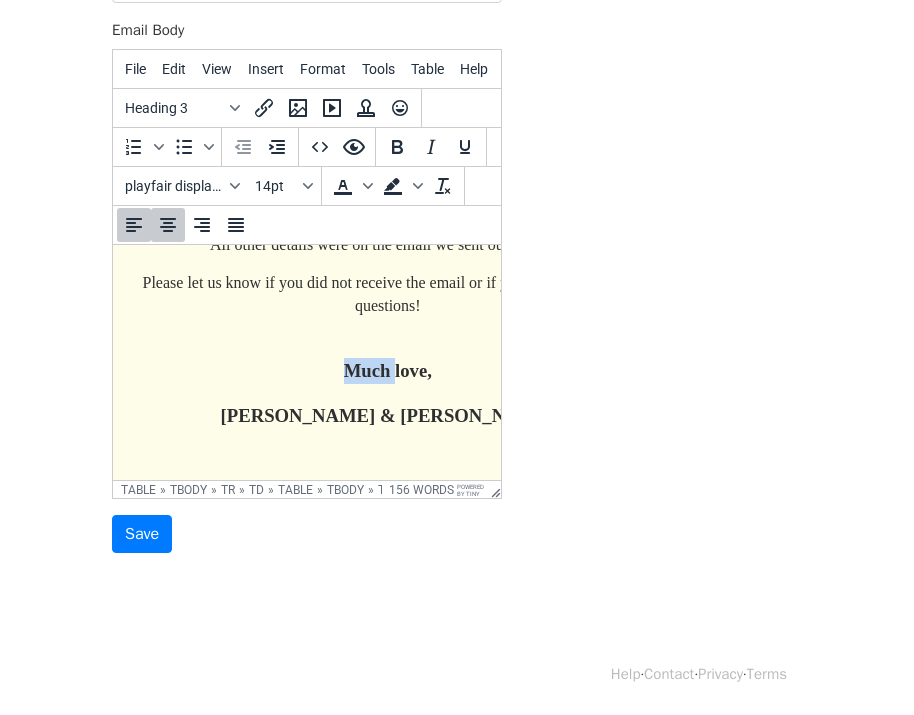 drag, startPoint x: 348, startPoint y: 366, endPoint x: 394, endPoint y: 366, distance: 46 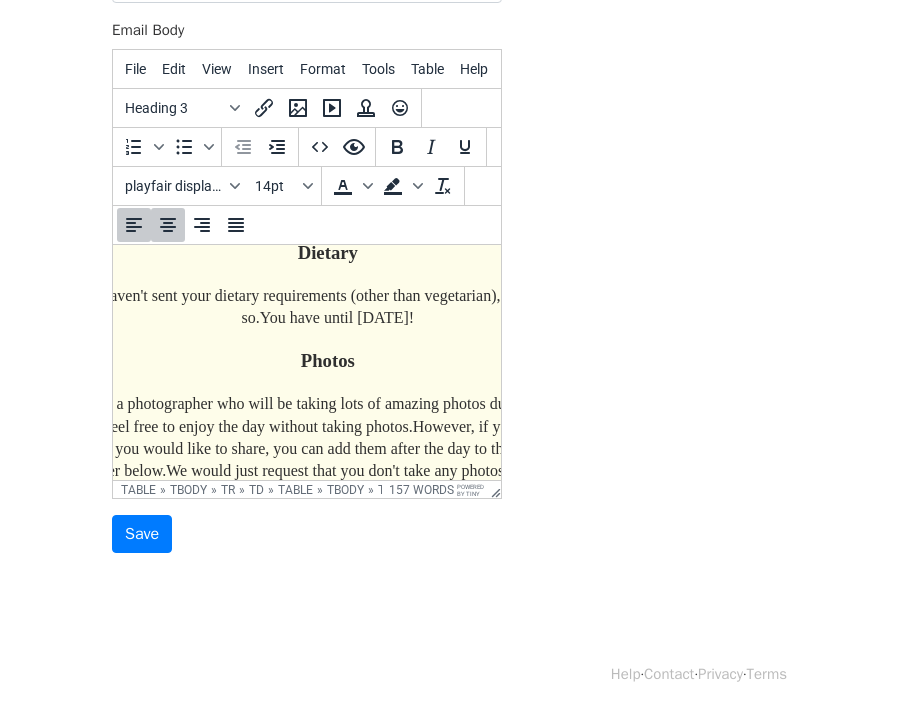 scroll, scrollTop: 424, scrollLeft: 116, axis: both 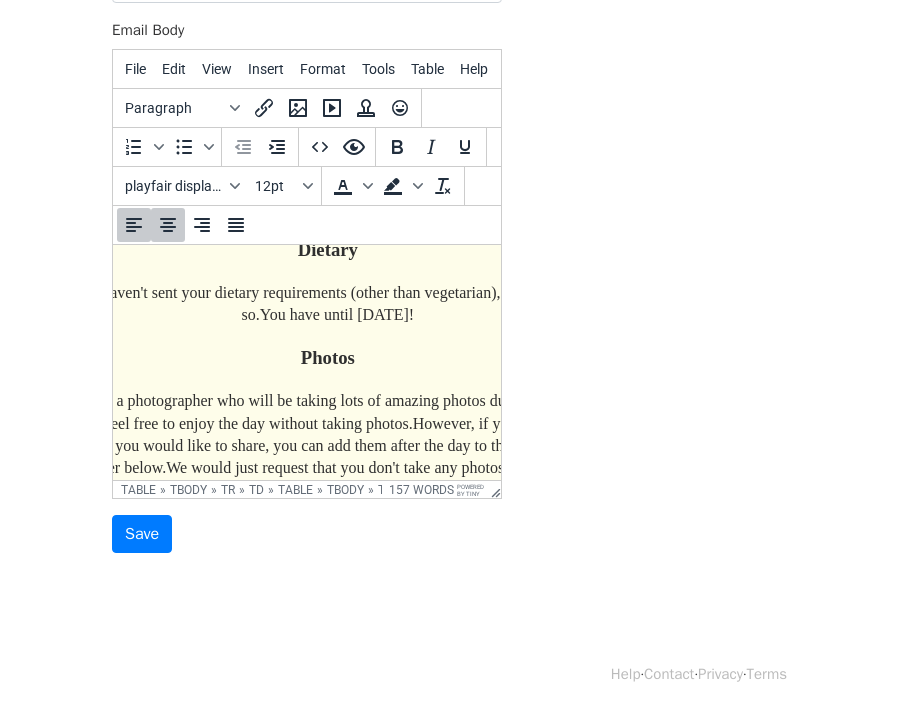 click on "You have until Wednesday, 30th of July!" at bounding box center (337, 314) 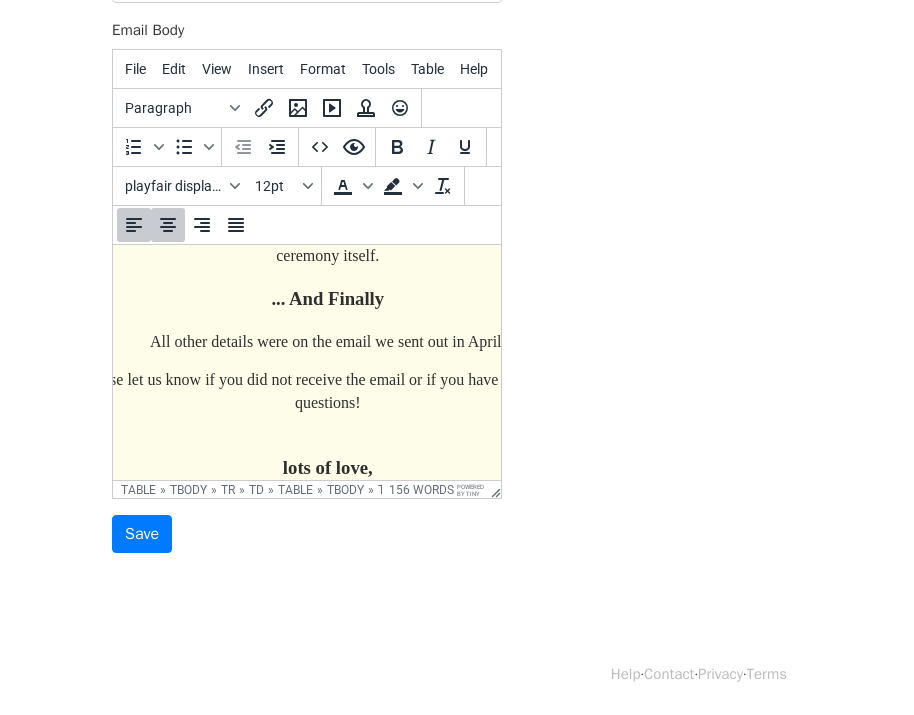 scroll, scrollTop: 773, scrollLeft: 116, axis: both 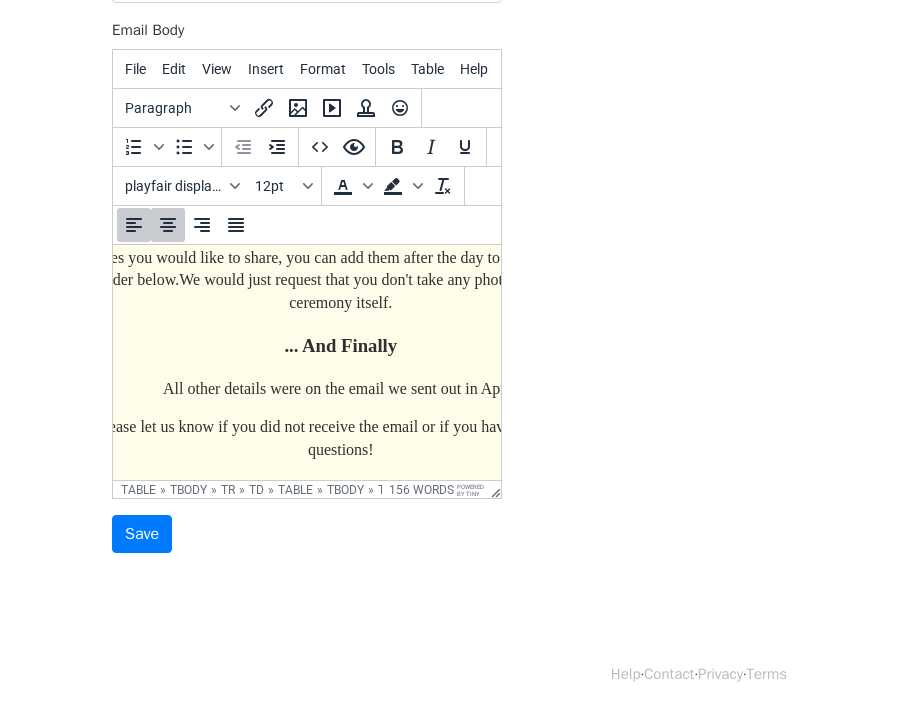 click on "We have a photographer who will be taking lots of amazing photos during the whole day,   so feel free to enjoy the day without taking photos.  However, if you do take any pictures you would like to share, you can add them after the day to the google drive folder below.  We would just request that you don't take any photos during the ceremony itself." at bounding box center (341, 258) 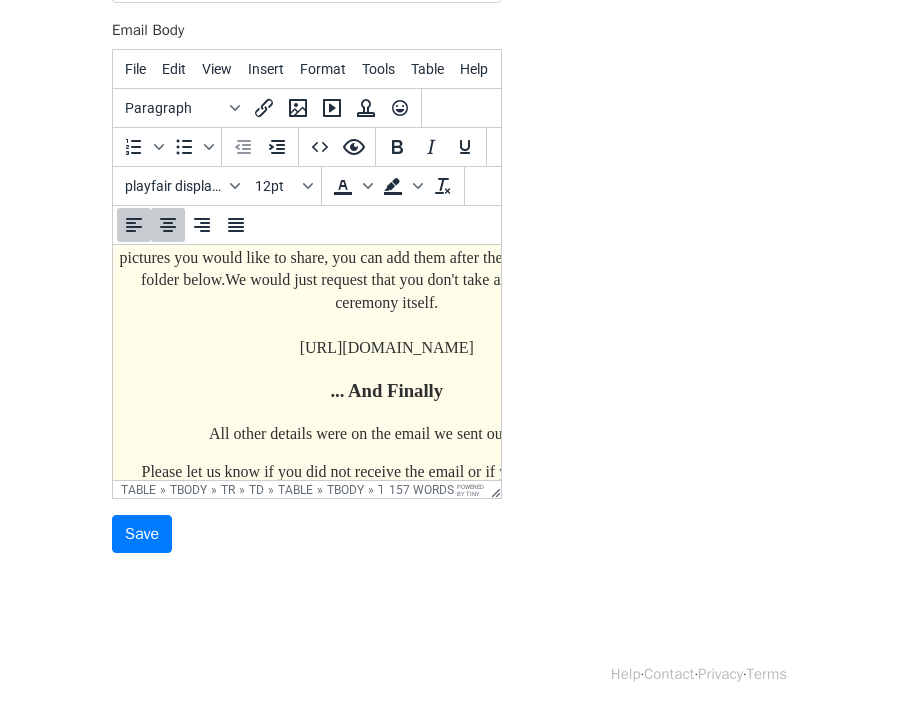 scroll, scrollTop: 612, scrollLeft: 57, axis: both 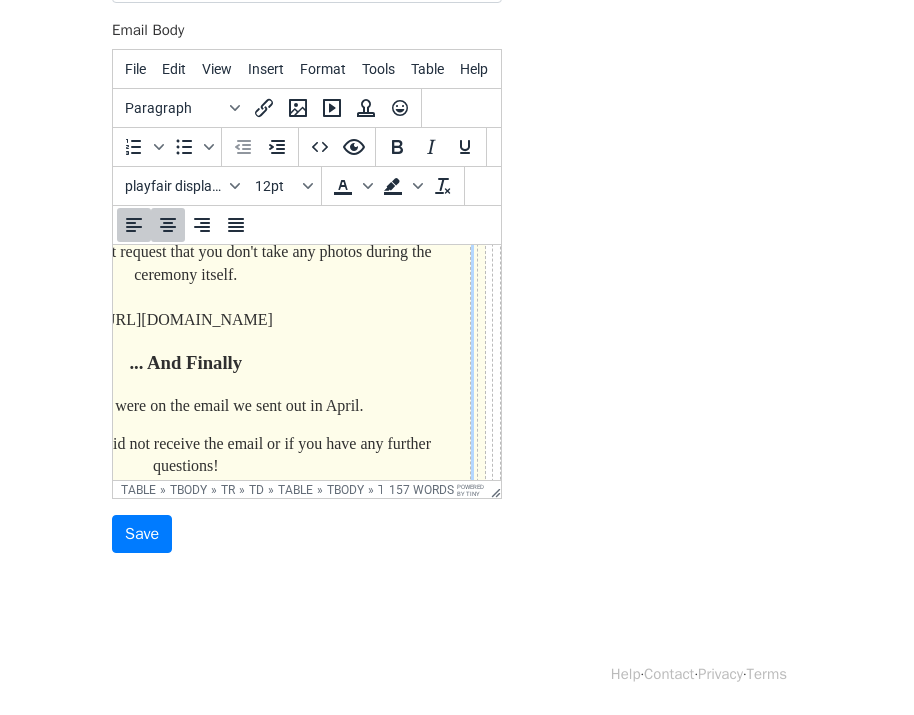 click on "We have a photographer who will be taking lots of amazing photos during the whole day,   so feel free to enjoy the day without taking photos.  However, if you do take any pictures you would like to share, you can add them after the day to the google drive folder below.  We would just request that you don't take any photos during the ceremony itself. https://drive.google.com/drive/folders/1cjZ887xeOL5koPefCyYTyjkfhRSugHVA?usp=sharing" at bounding box center (186, 252) 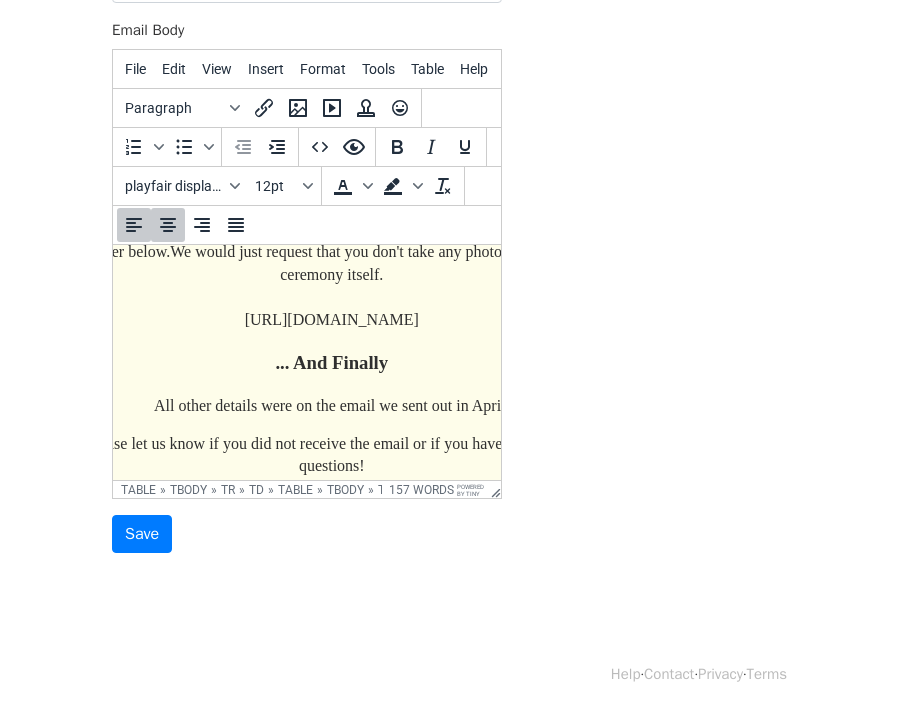 scroll, scrollTop: 640, scrollLeft: 0, axis: vertical 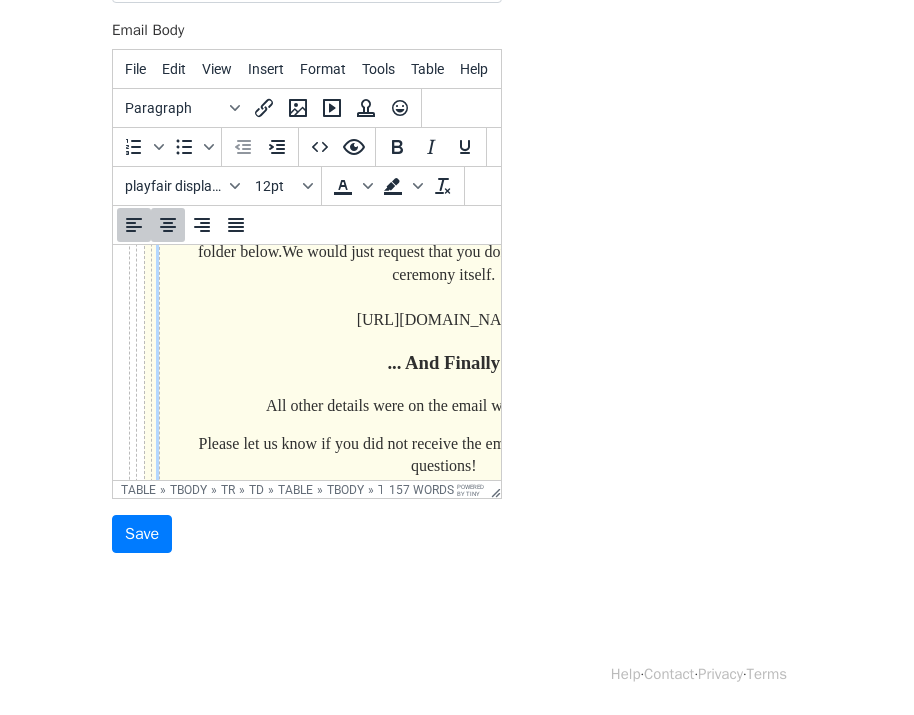 click on "We would just request that you don't take any photos during the ceremony itself. https://drive.google.com/drive/folders/1cjZ887xeOL5koPefCyYTyjkfhRSugHVA" at bounding box center (485, 285) 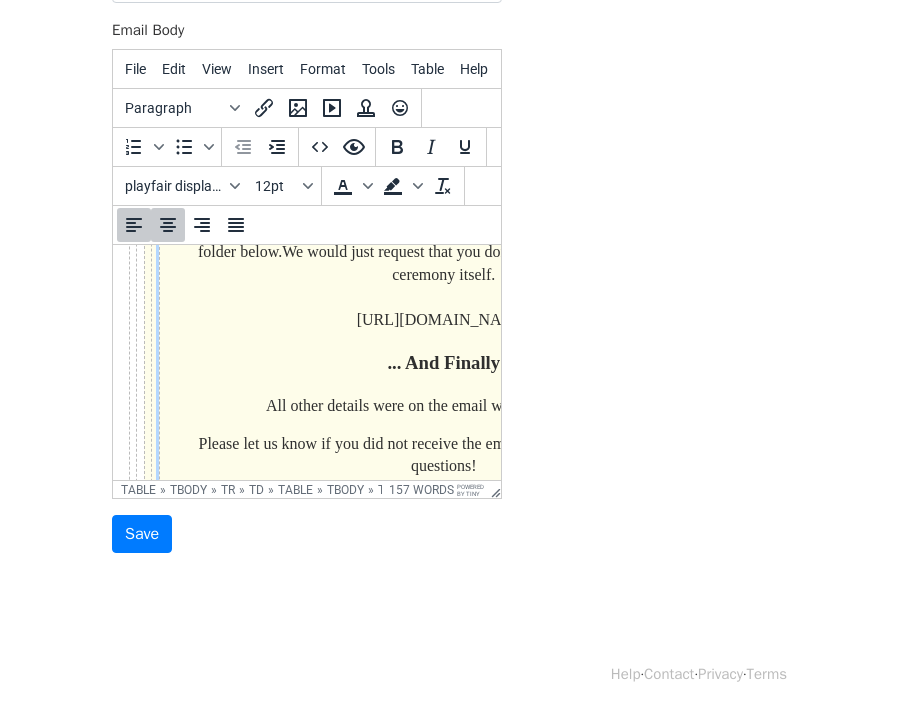 click on "We would just request that you don't take any photos during the ceremony itself. https://drive.google.com/drive/folders/1cjZ887xeOL5koPefCyYTyjkfhRSugHVA" at bounding box center (485, 285) 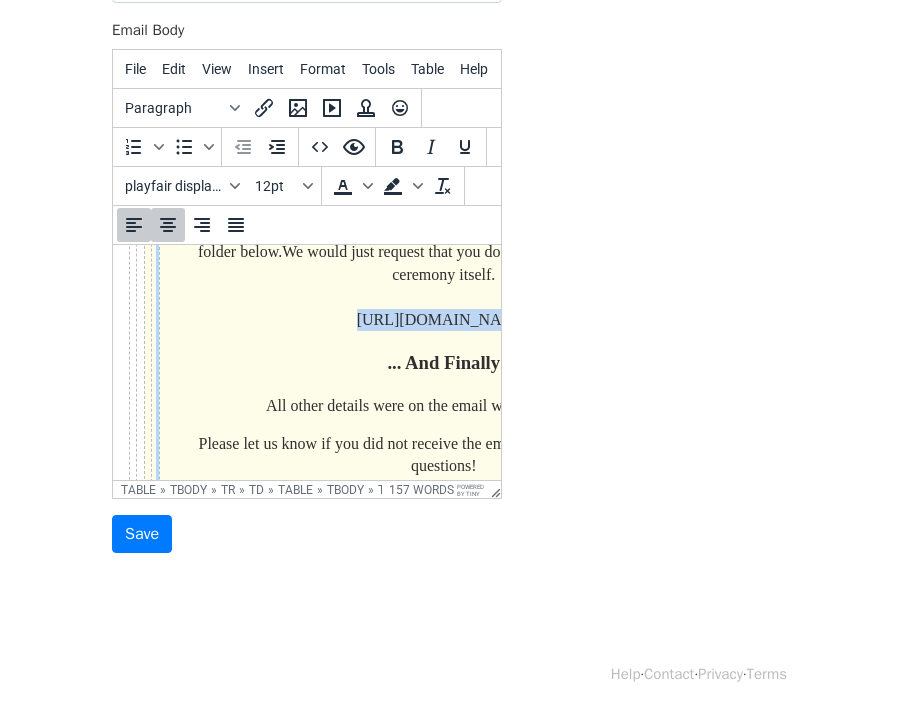 click on "We would just request that you don't take any photos during the ceremony itself. https://drive.google.com/drive/folders/1cjZ887xeOL5koPefCyYTyjkfhRSugHVA" at bounding box center (485, 285) 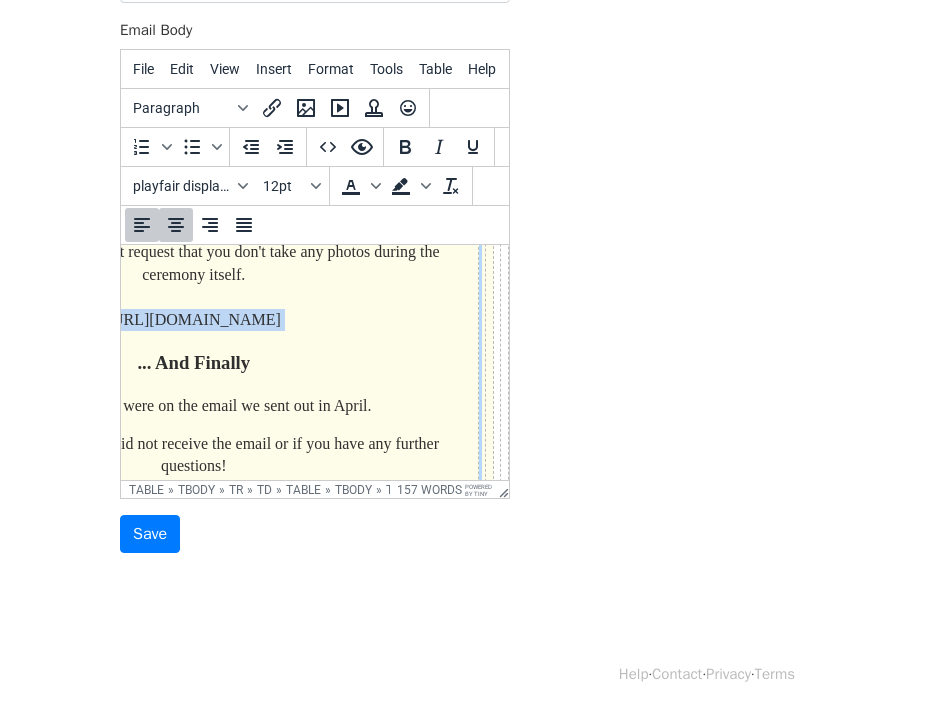 scroll, scrollTop: 640, scrollLeft: 272, axis: both 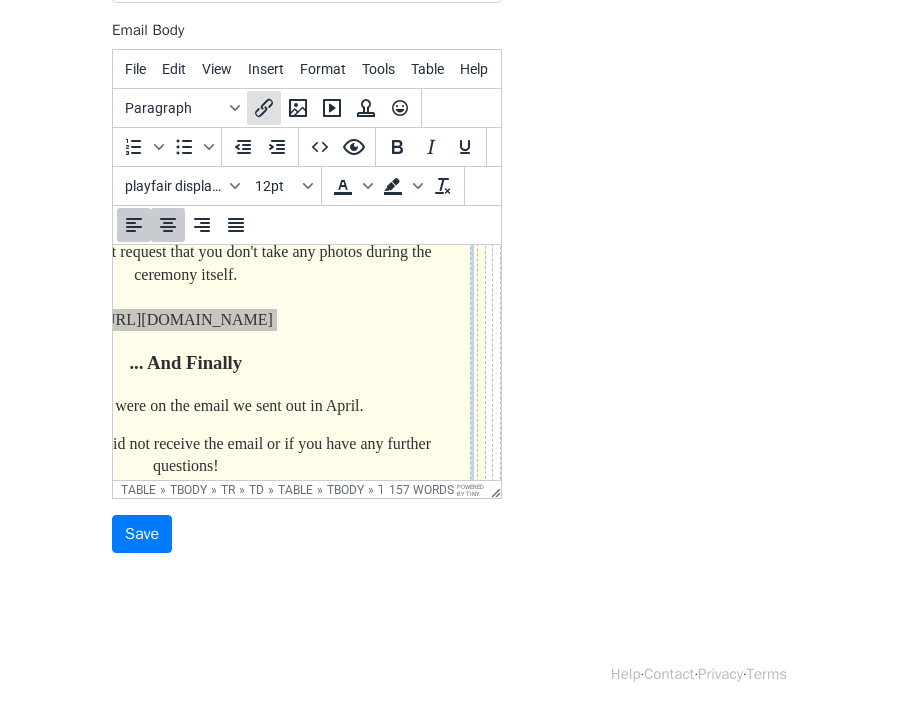 click 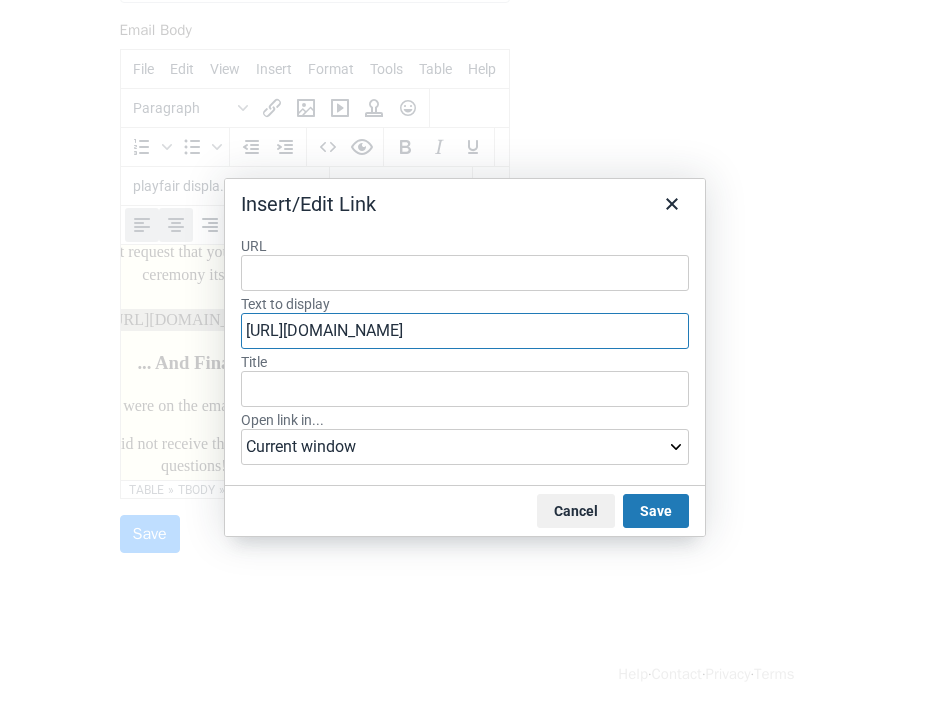 click on "[URL][DOMAIN_NAME]" at bounding box center [465, 331] 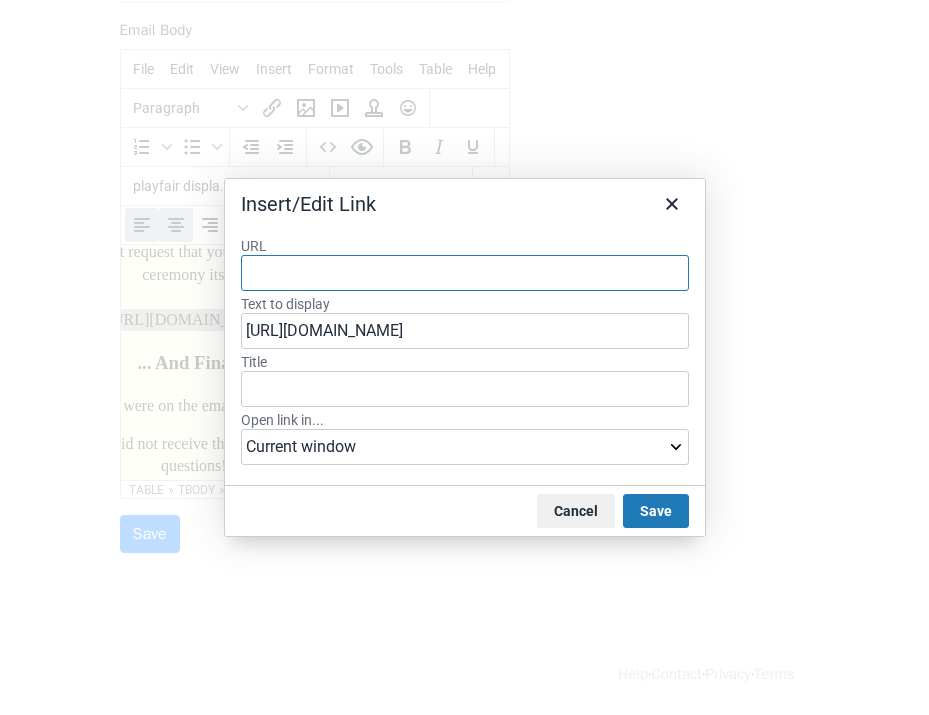 click on "URL" at bounding box center (465, 273) 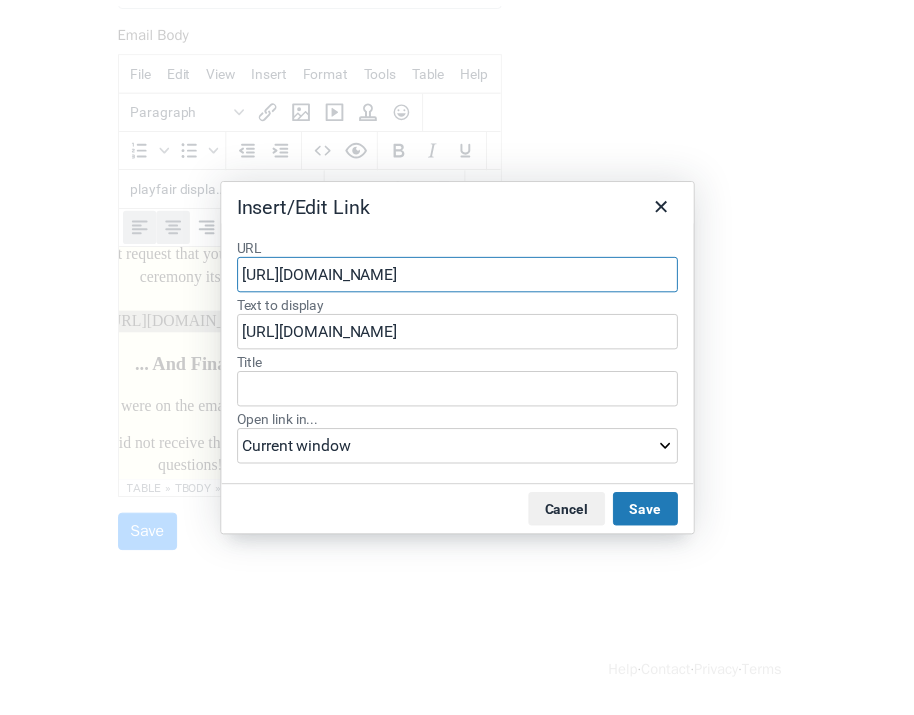 scroll, scrollTop: 0, scrollLeft: 125, axis: horizontal 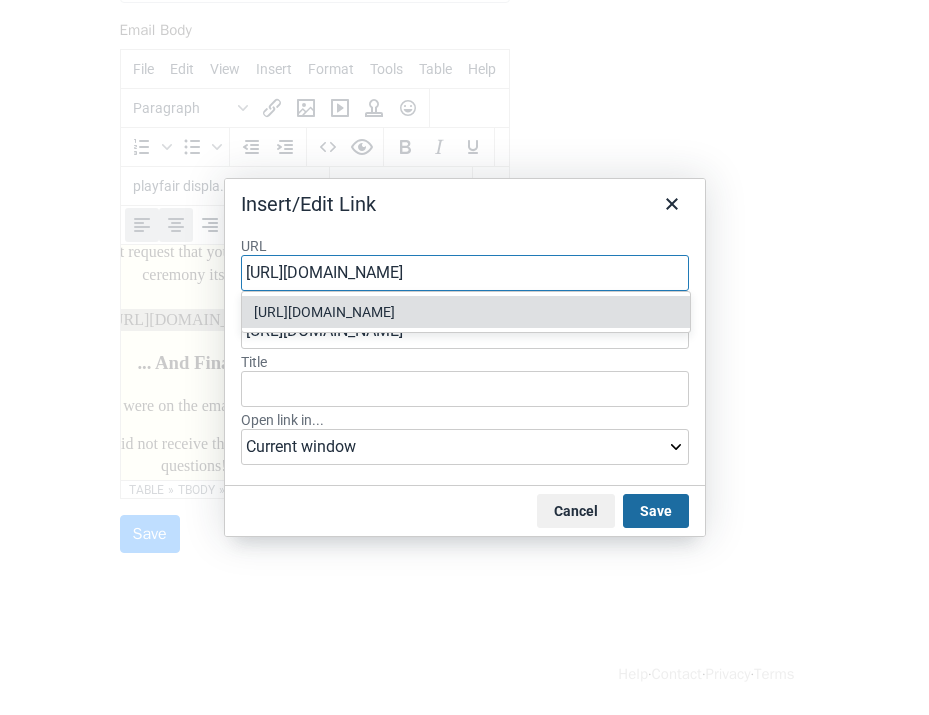 click on "Save" at bounding box center (656, 511) 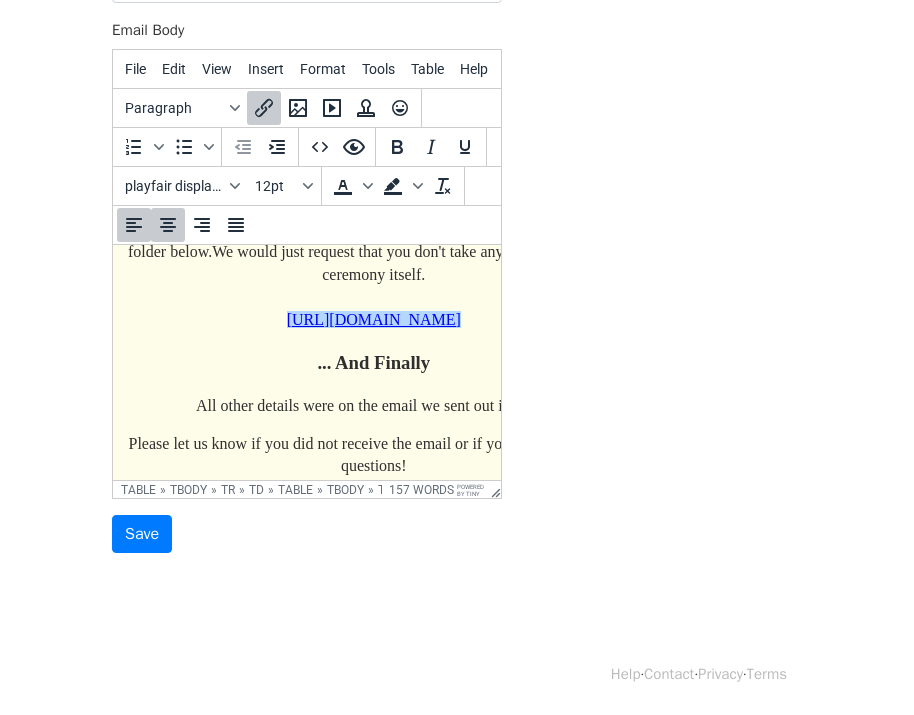 scroll, scrollTop: 640, scrollLeft: 23, axis: both 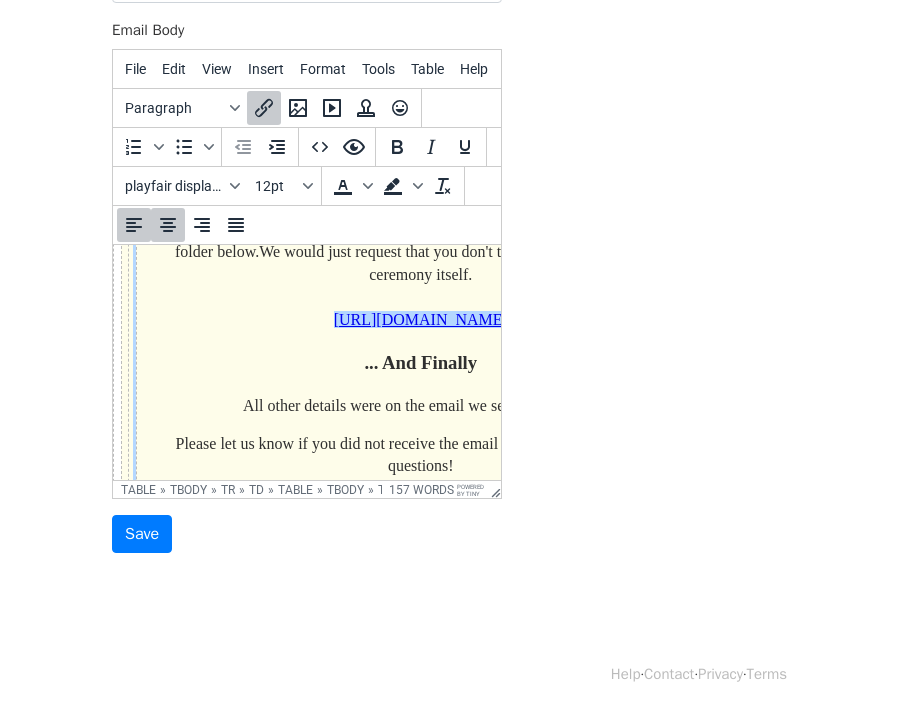 click on "Dear  {{Addressed To}} The day is fast approaching and we so look forward to seeing you on the 10th August at Pembroke Lodge for our wedding! Two quick things from us: Dietary ​ If you haven't sent your dietary requirements (other than vegetarian), then please do so.  You have until Wednesday, 30th July! Photos We have a photographer who will be taking lots of amazing photos during the whole day,   so feel free to enjoy the day without taking photos.  However, if you do take any pictures you would like to share, you can add them after the day to the google drive folder below.  We would just request that you don't take any photos during the ceremony itself. https://drive.google.com/drive/folders/1cjZ887xeOL5koPefCyYTyjkfhRSugHVA ... And Finally All other details were on the email we sent out in April. Please let us know if you did not receive the email or if you have any further questions! lots of love, Lila & Oscar" at bounding box center (420, 216) 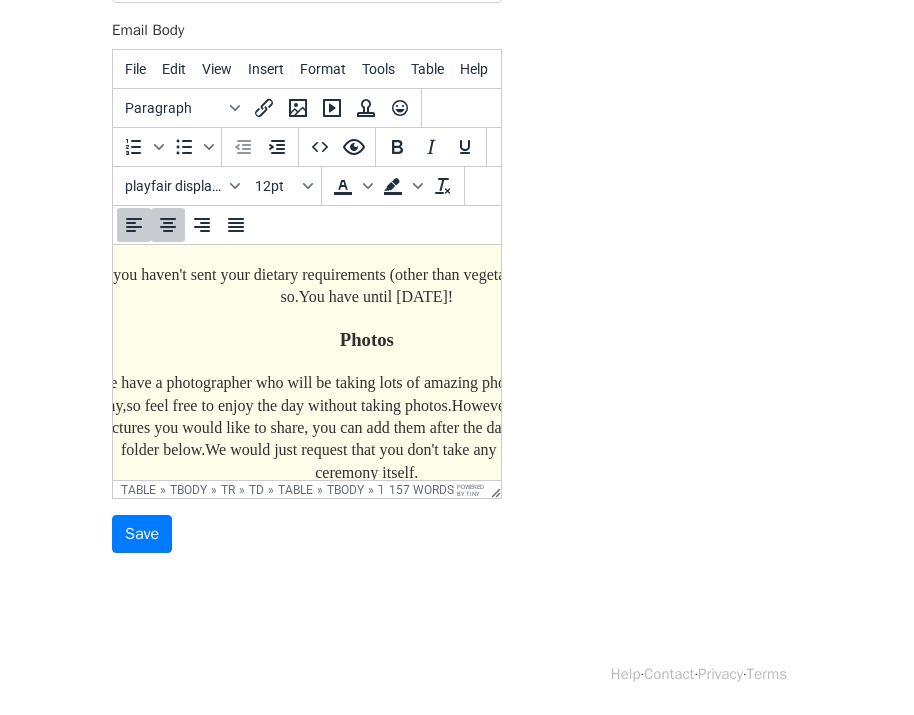 scroll, scrollTop: 398, scrollLeft: 77, axis: both 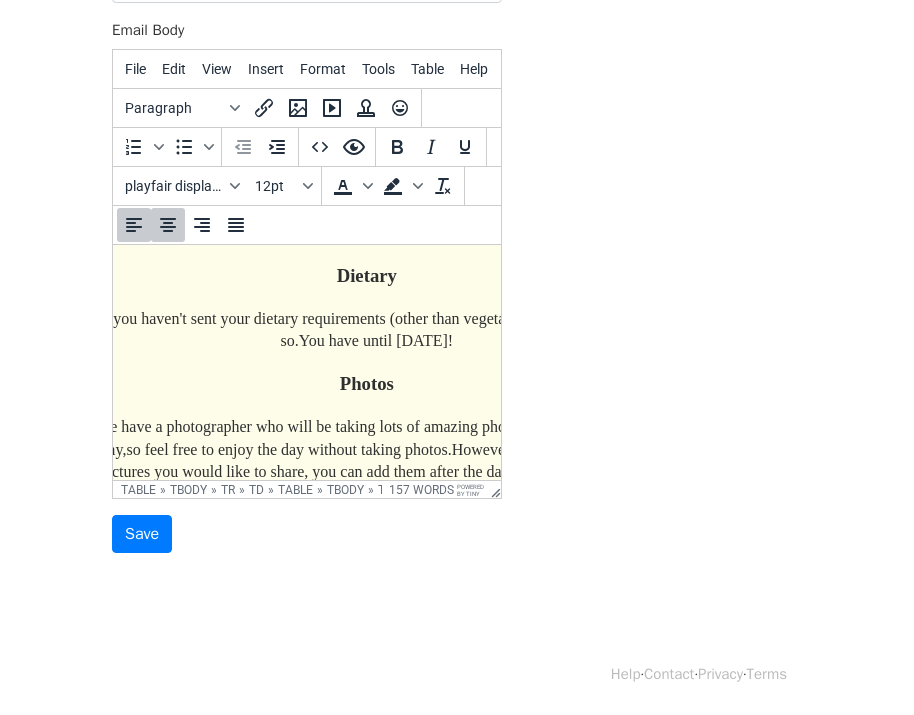click on "Dietary" at bounding box center (367, 276) 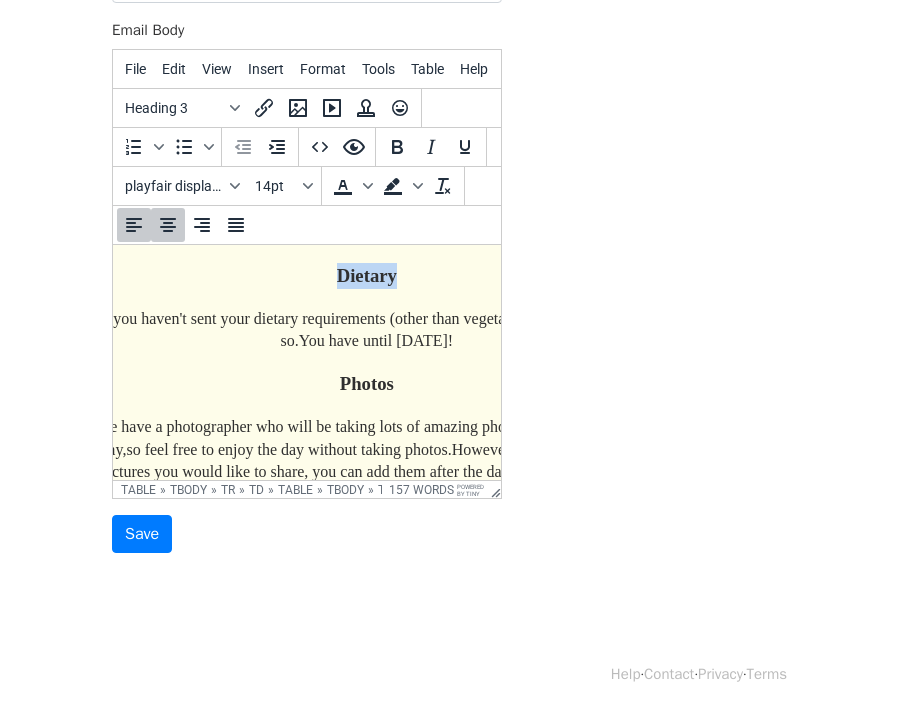 click on "Dietary" at bounding box center (367, 276) 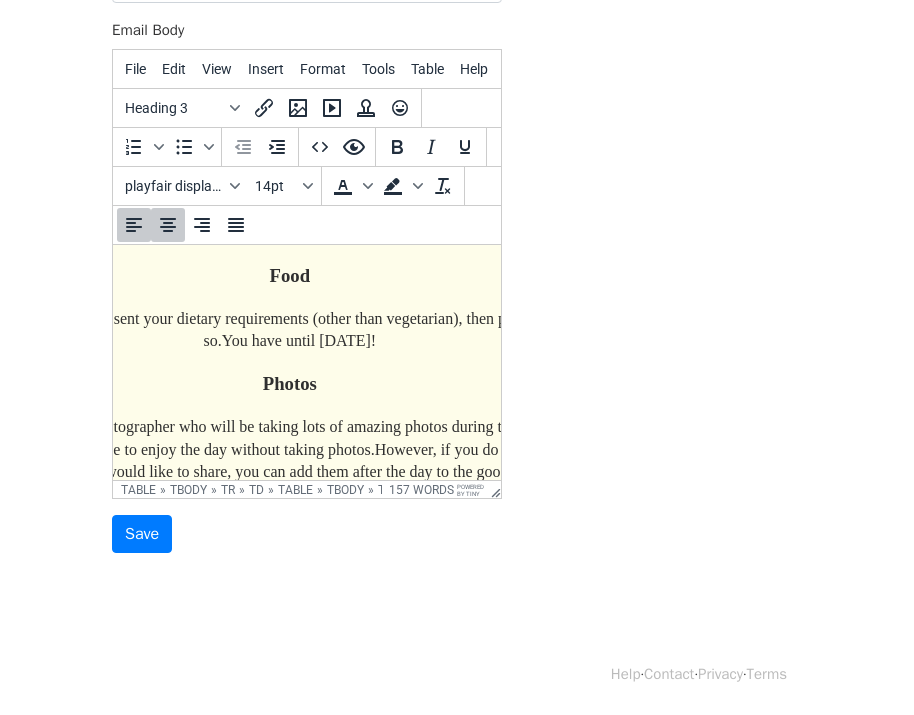 scroll, scrollTop: 398, scrollLeft: 156, axis: both 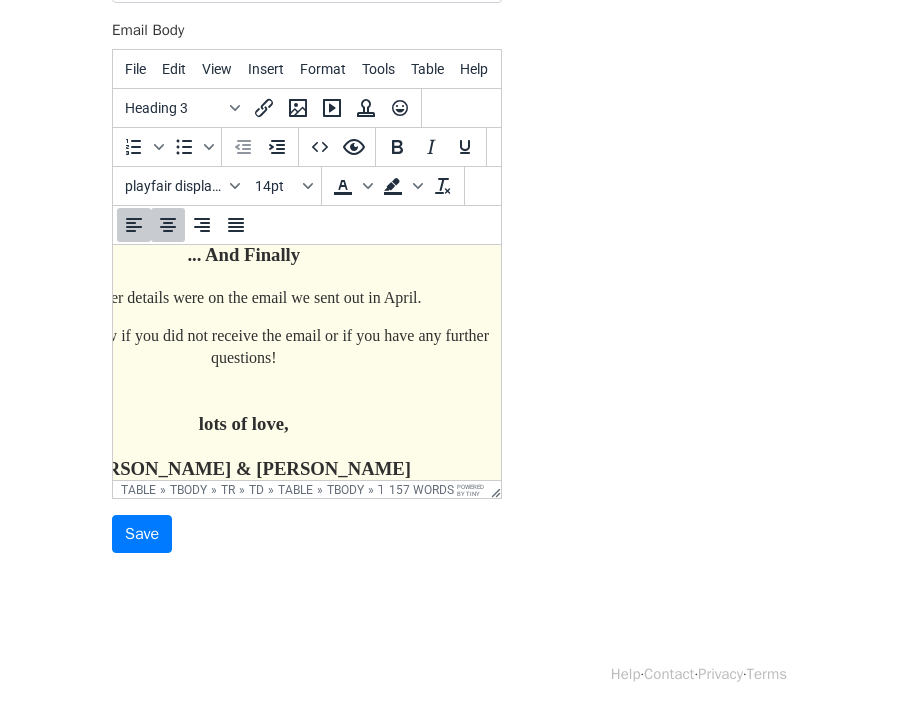 click on "All other details were on the email we sent out in April." at bounding box center (244, 298) 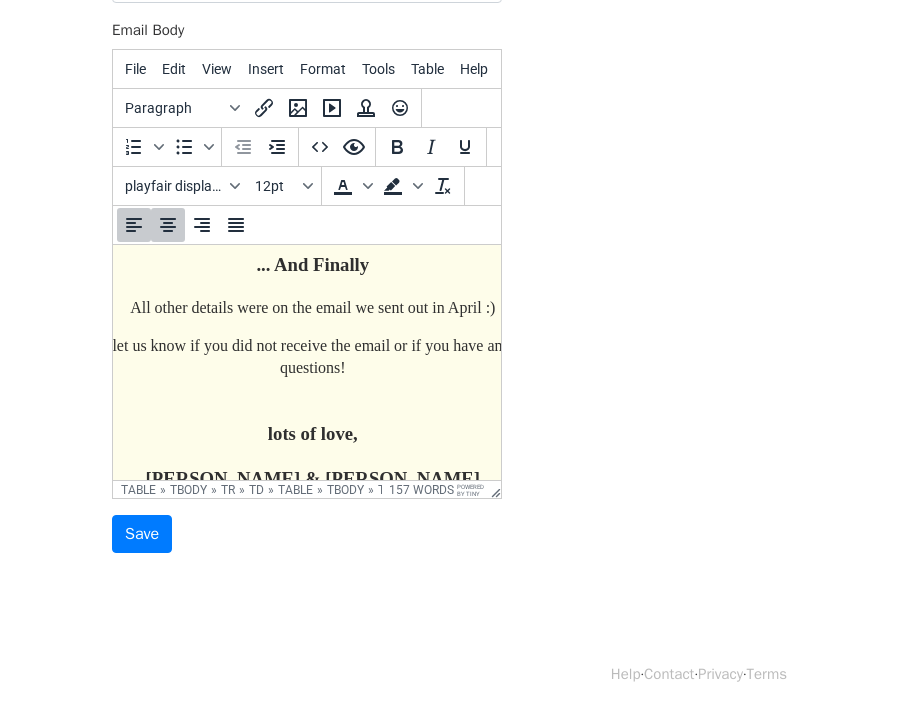 scroll, scrollTop: 738, scrollLeft: 131, axis: both 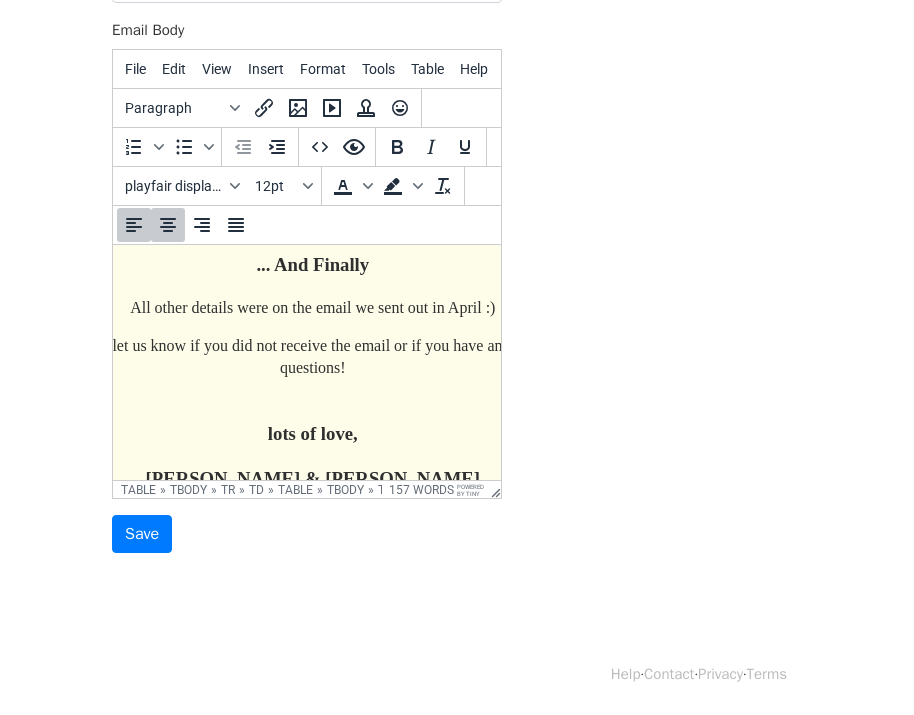 click on "All other details were on the email we sent out in April :)" at bounding box center (312, 307) 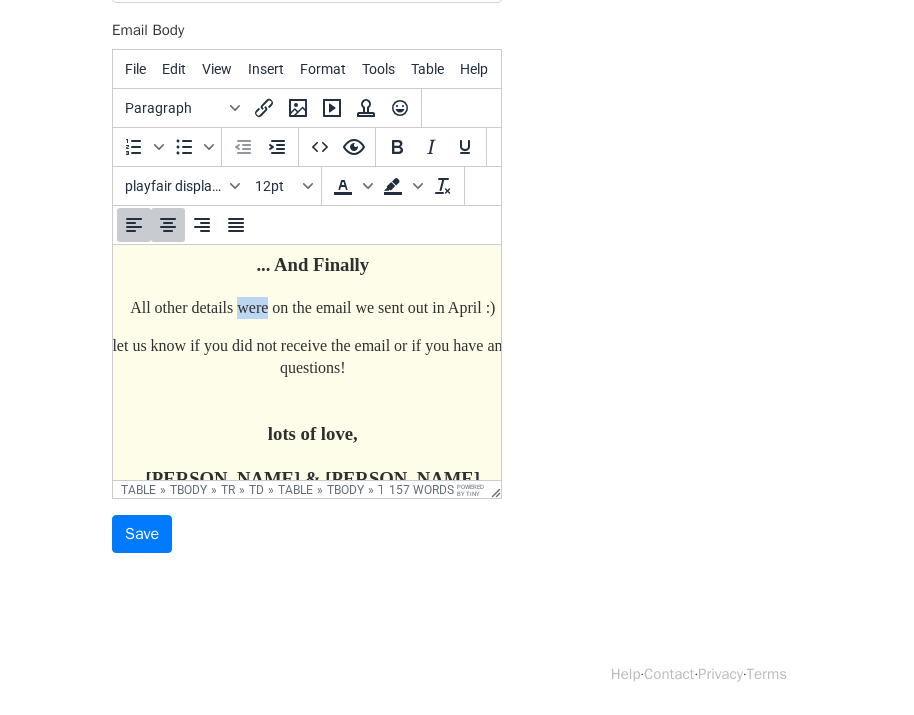 click on "All other details were on the email we sent out in April :)" at bounding box center (312, 307) 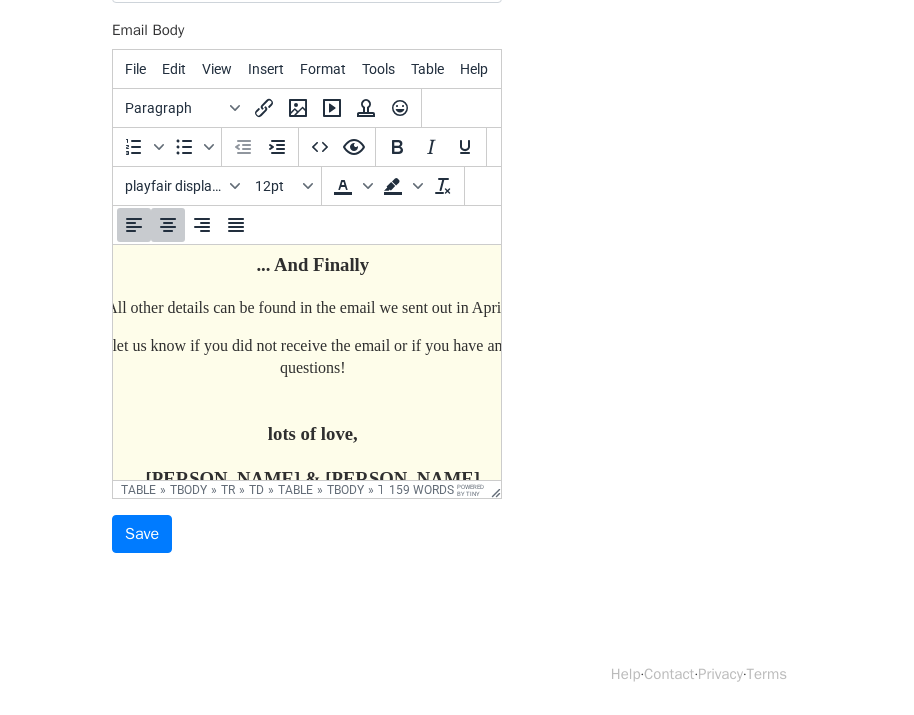 click on "... And Finally" at bounding box center (313, 265) 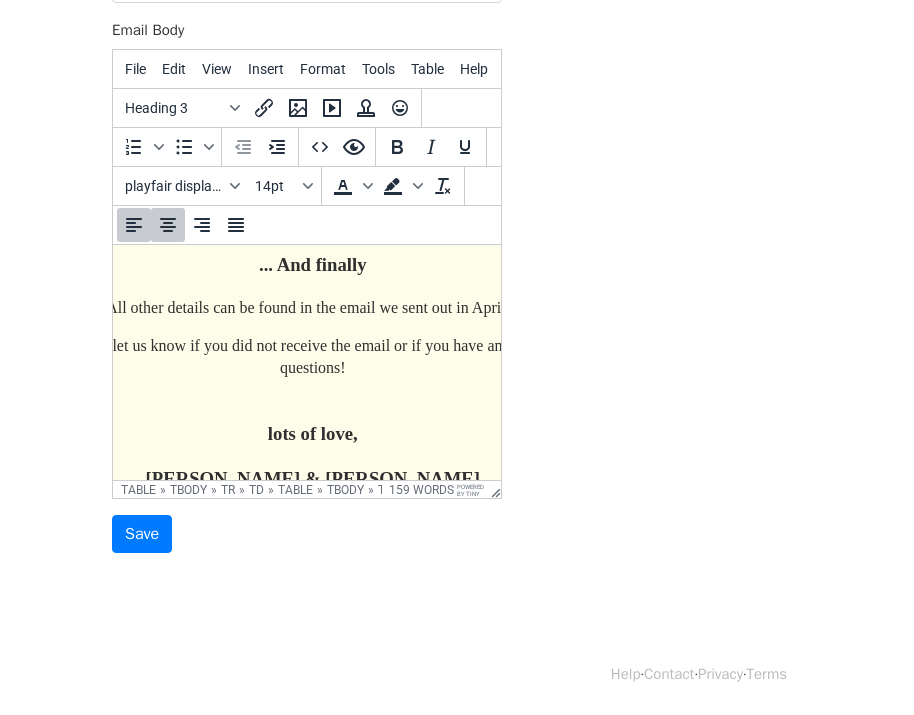 click on "... And finally" at bounding box center [313, 265] 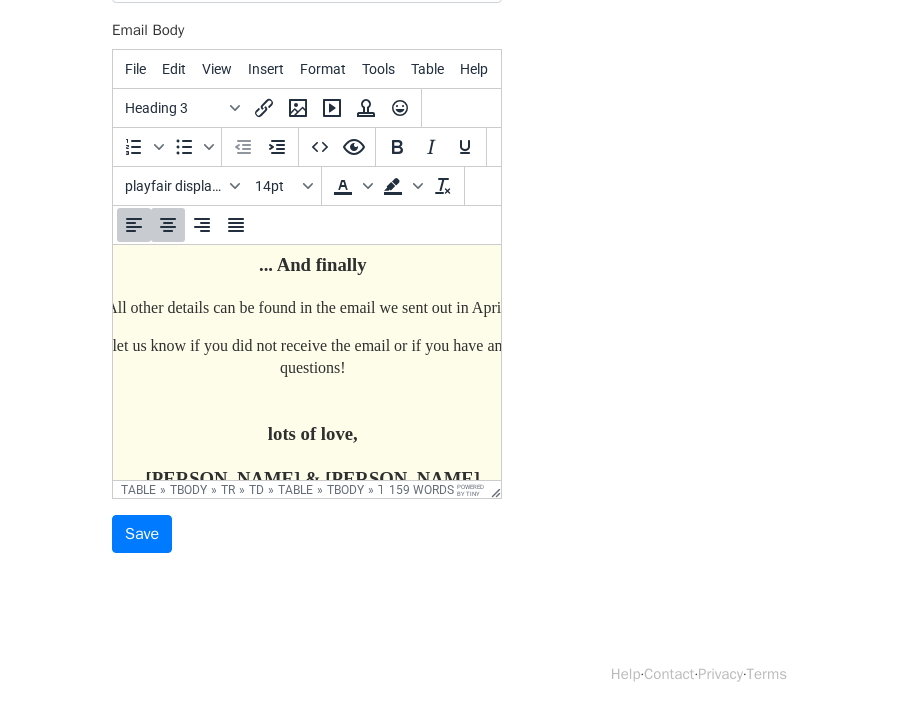 click on "Dear  {{Addressed To}} The day is fast approaching and we so look forward to seeing you on the 10th August at Pembroke Lodge for our wedding! Two quick things from us: Food ​ If you haven't sent your dietary requirements (other than vegetarian), then please do so.  You have until Wednesday, 30th July! Photos We have a photographer who will be taking lots of amazing photos during the whole day,   so feel free to enjoy the day without taking photos.  However, if you do take any pictures you would like to share, you can add them after the day to the google drive folder below.  We would just request that you don't take any photos during the ceremony itself. https://drive.google.com/drive/folders/1cjZ887xeOL5koPefCyYTyjkfhRSugHVA ... And finally All other details can be found in the email we sent out in April :) Please let us know if you did not receive the email or if you have any further questions! lots of love, Lila & Oscar" at bounding box center [312, 118] 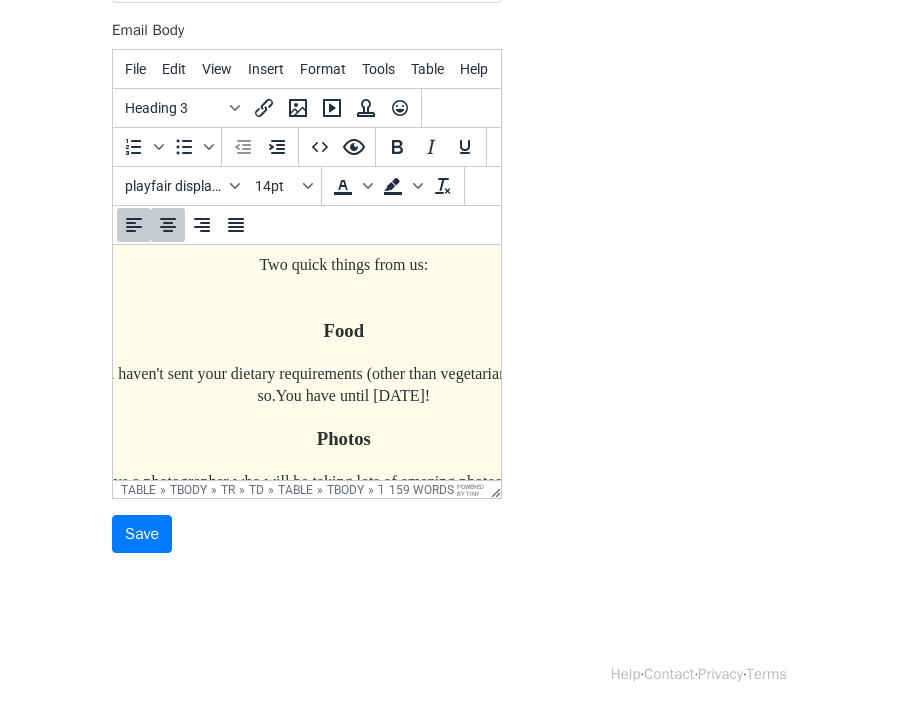 scroll, scrollTop: 145, scrollLeft: 132, axis: both 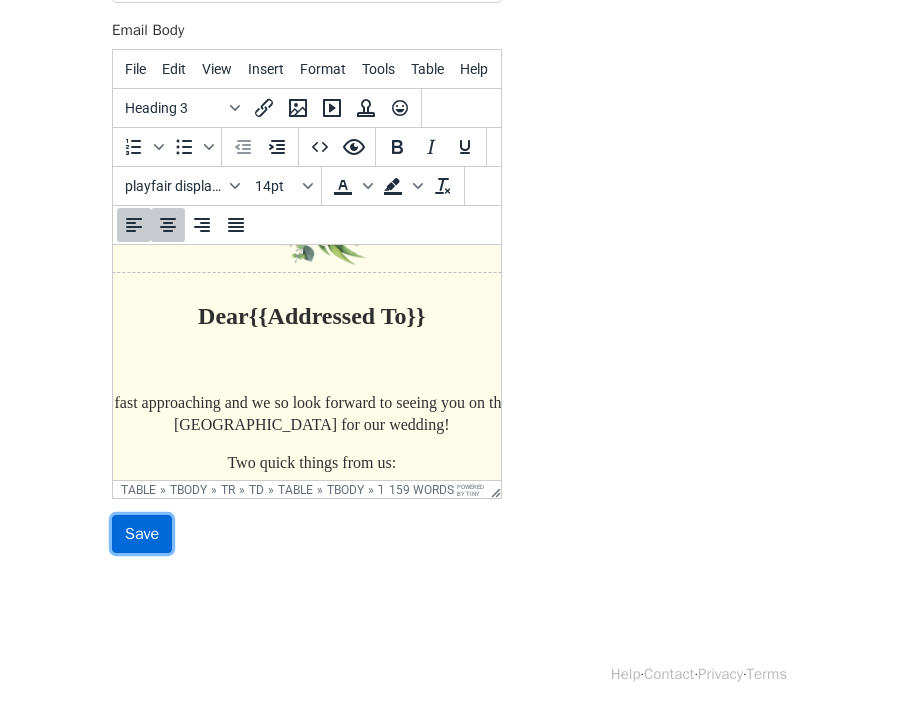 click on "Save" at bounding box center [142, 534] 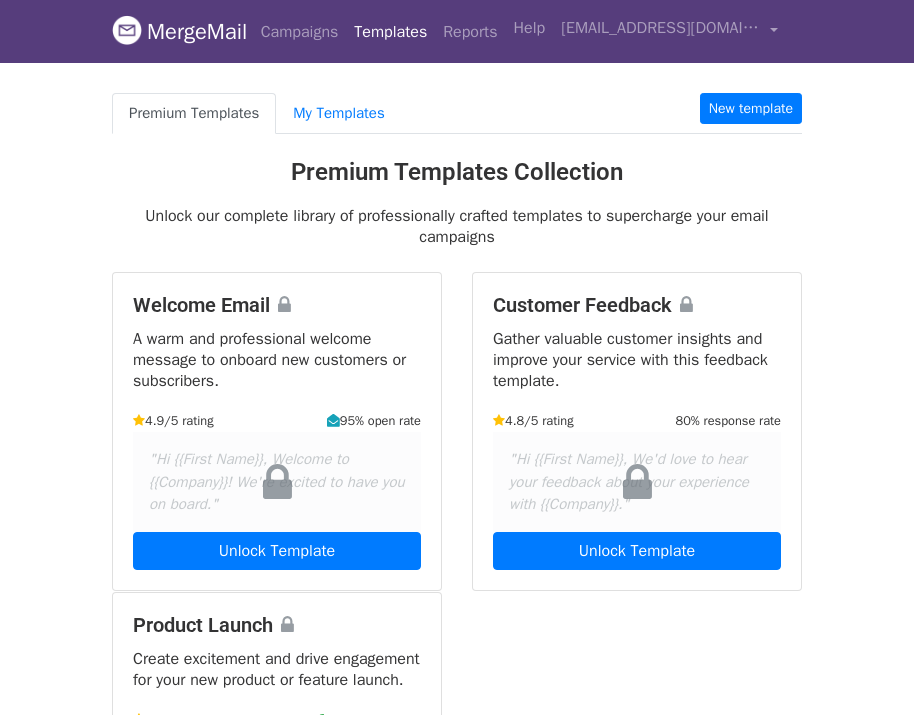 scroll, scrollTop: 0, scrollLeft: 0, axis: both 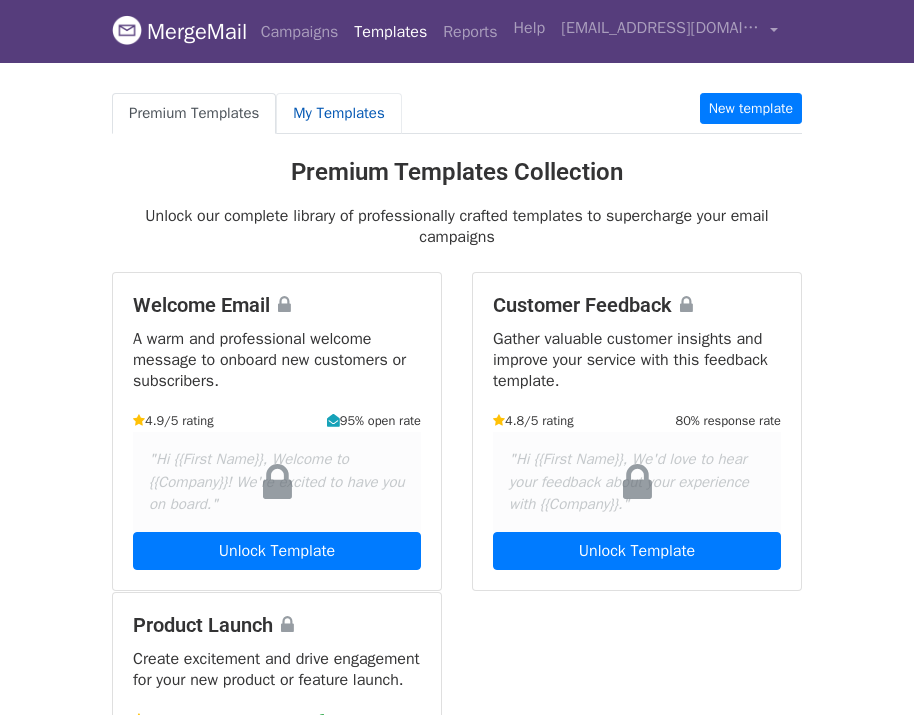 click on "My Templates" at bounding box center [338, 113] 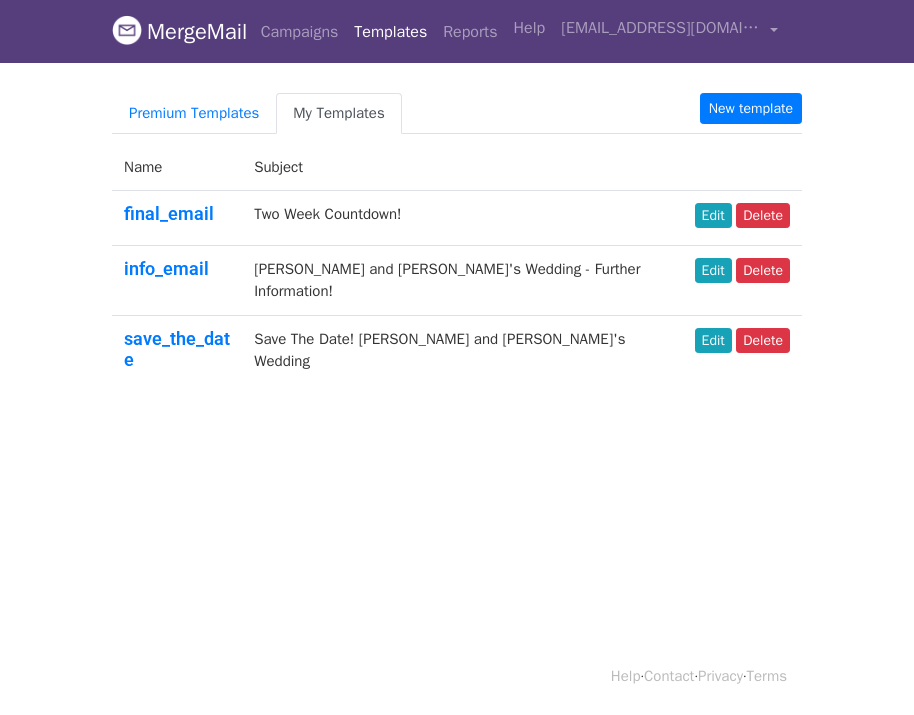 scroll, scrollTop: 0, scrollLeft: 0, axis: both 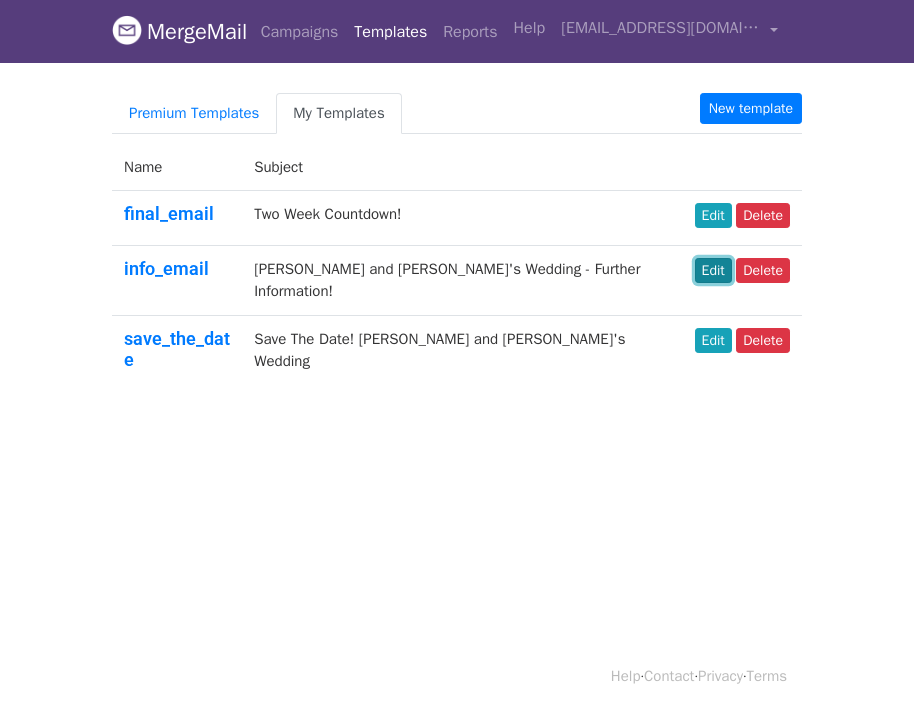 click on "Edit" at bounding box center (713, 270) 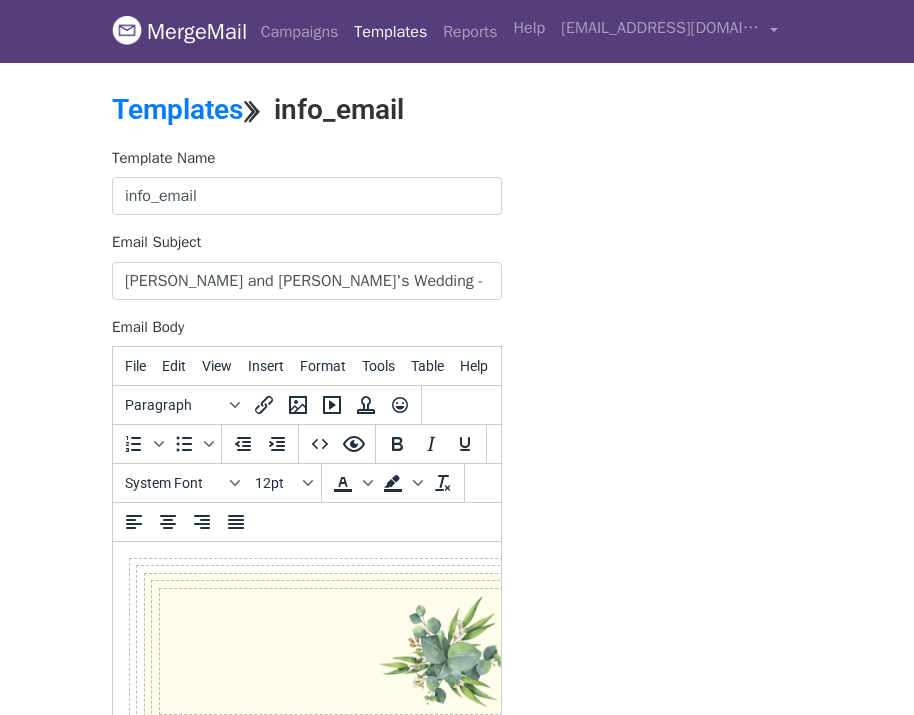scroll, scrollTop: 0, scrollLeft: 0, axis: both 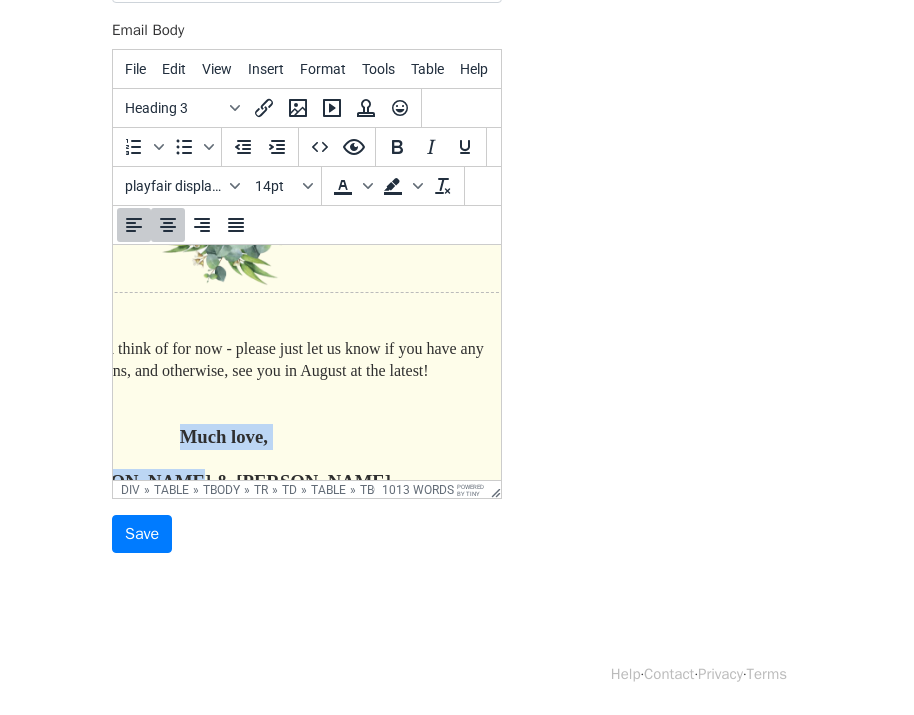 drag, startPoint x: 300, startPoint y: 393, endPoint x: 148, endPoint y: 318, distance: 169.4963 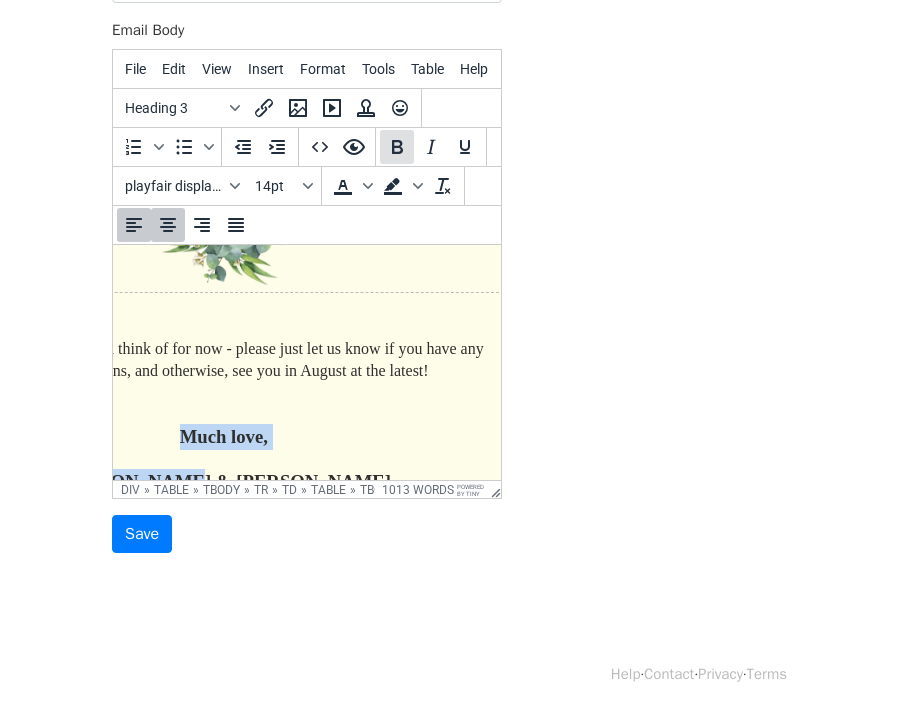 copy on "Much love, [PERSON_NAME] & [PERSON_NAME]" 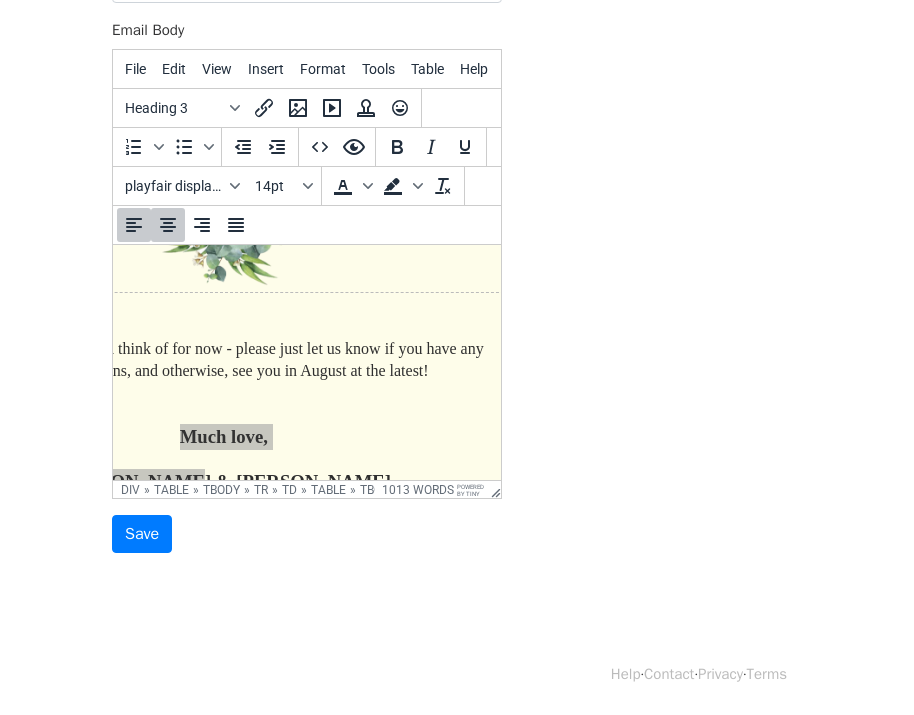 click on "Template Name
info_email
Email Subject
[PERSON_NAME] and [PERSON_NAME]'s Wedding - Further Information!
Email Body
File Edit View Insert Format Tools Table Help Heading 3 To open the popup, press Shift+Enter To open the popup, press Shift+Enter playfair display,[US_STATE],times new roman,serif 14pt To open the popup, press Shift+Enter To open the popup, press Shift+Enter div  »  table  »  tbody  »  tr  »  td  »  table  »  tbody  »  tr  »  td  »  table  »  tbody  »  tr  »  td  »  table  »  tbody  »  tr  »  td  »  table  »  tbody  »  tr  »  td  »  h3 1013 words Powered by [PERSON_NAME]
Save" at bounding box center (457, 202) 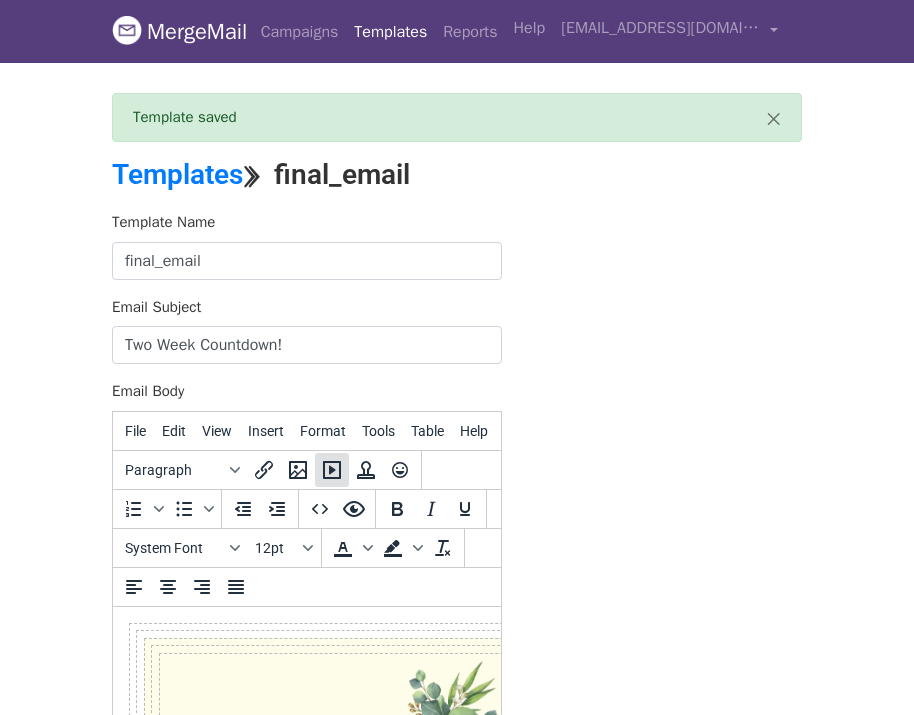 scroll, scrollTop: 0, scrollLeft: 0, axis: both 